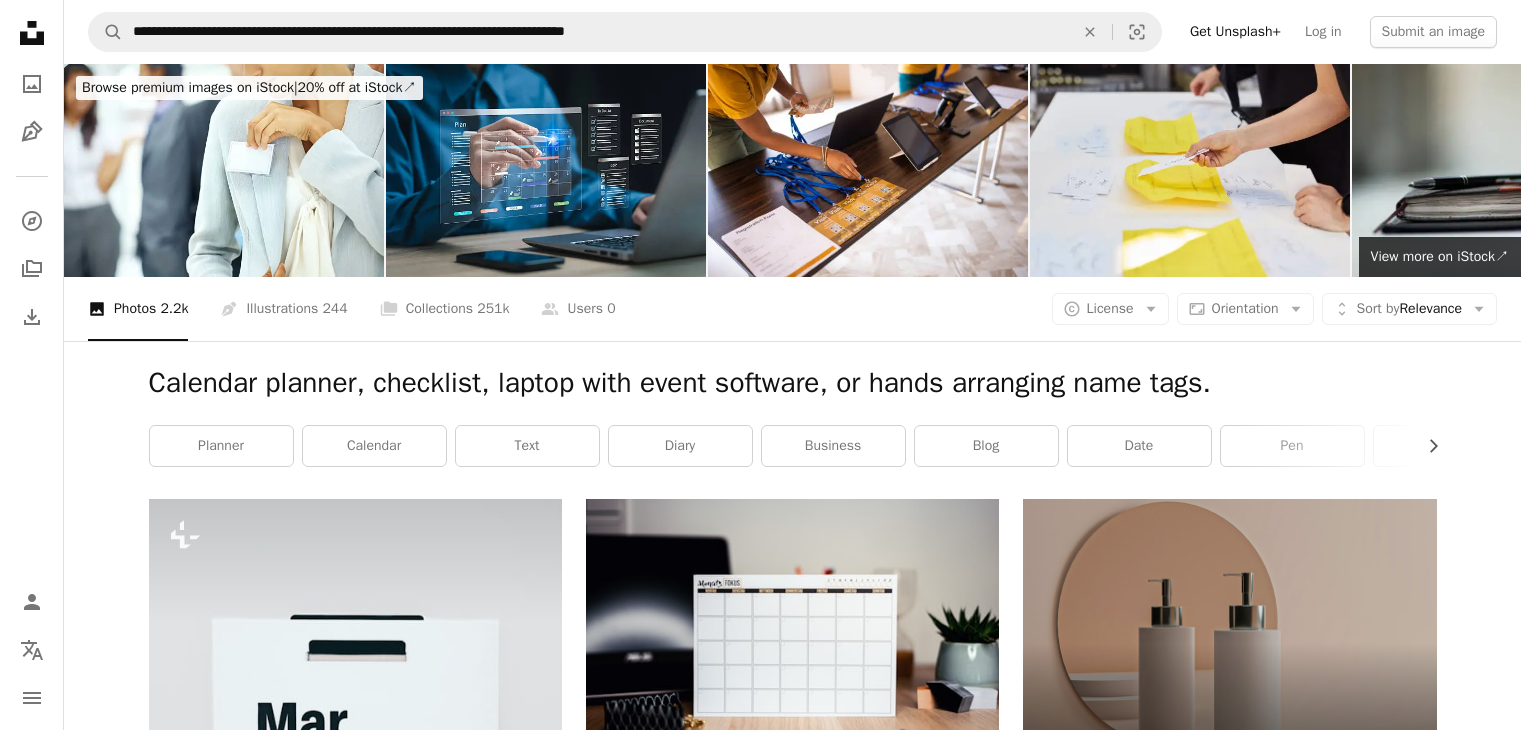 scroll, scrollTop: 10929, scrollLeft: 0, axis: vertical 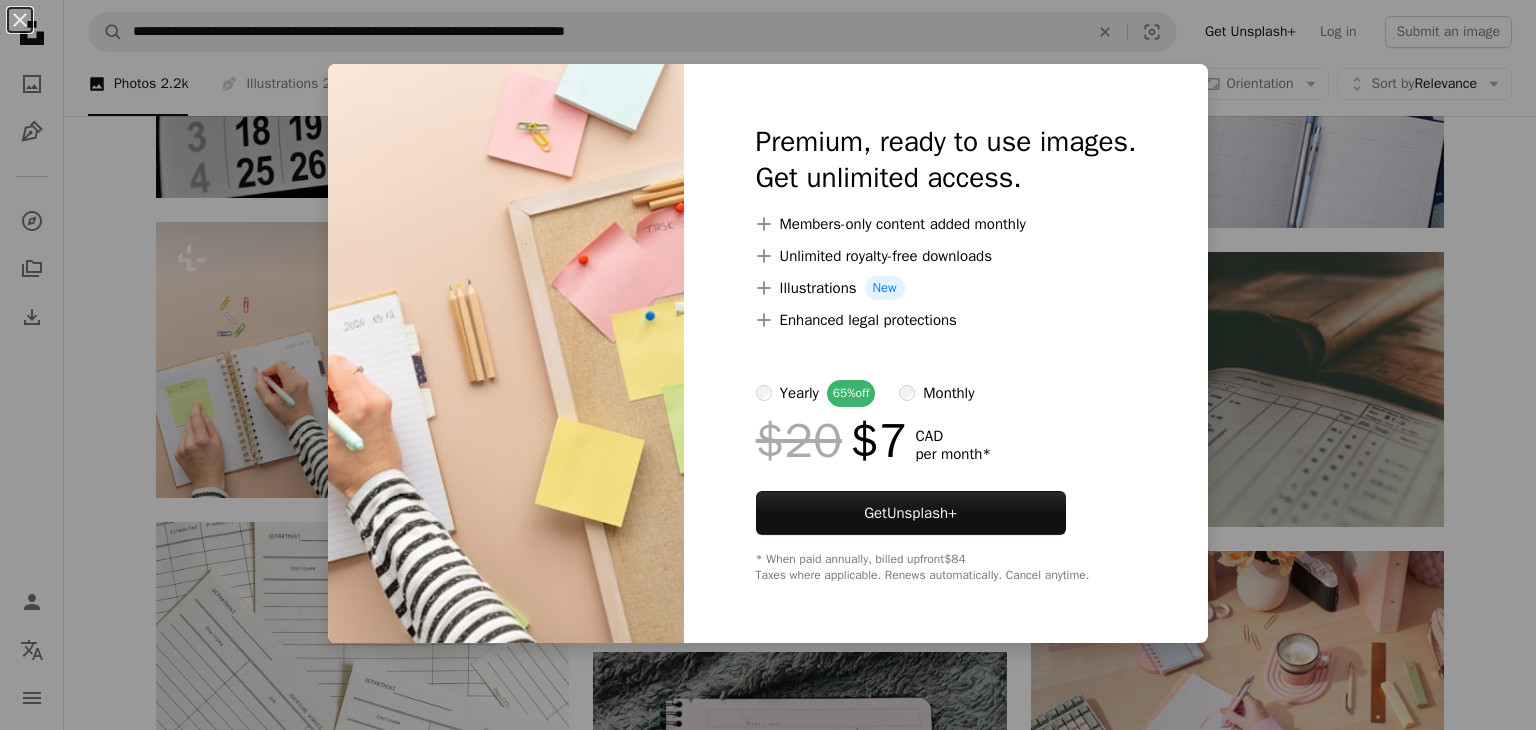 click on "An X shape Premium, ready to use images. Get unlimited access. A plus sign Members-only content added monthly A plus sign Unlimited royalty-free downloads A plus sign Illustrations  New A plus sign Enhanced legal protections yearly 65%  off monthly $20   $7 CAD per month * Get  Unsplash+ * When paid annually, billed upfront  $84 Taxes where applicable. Renews automatically. Cancel anytime." at bounding box center (768, 365) 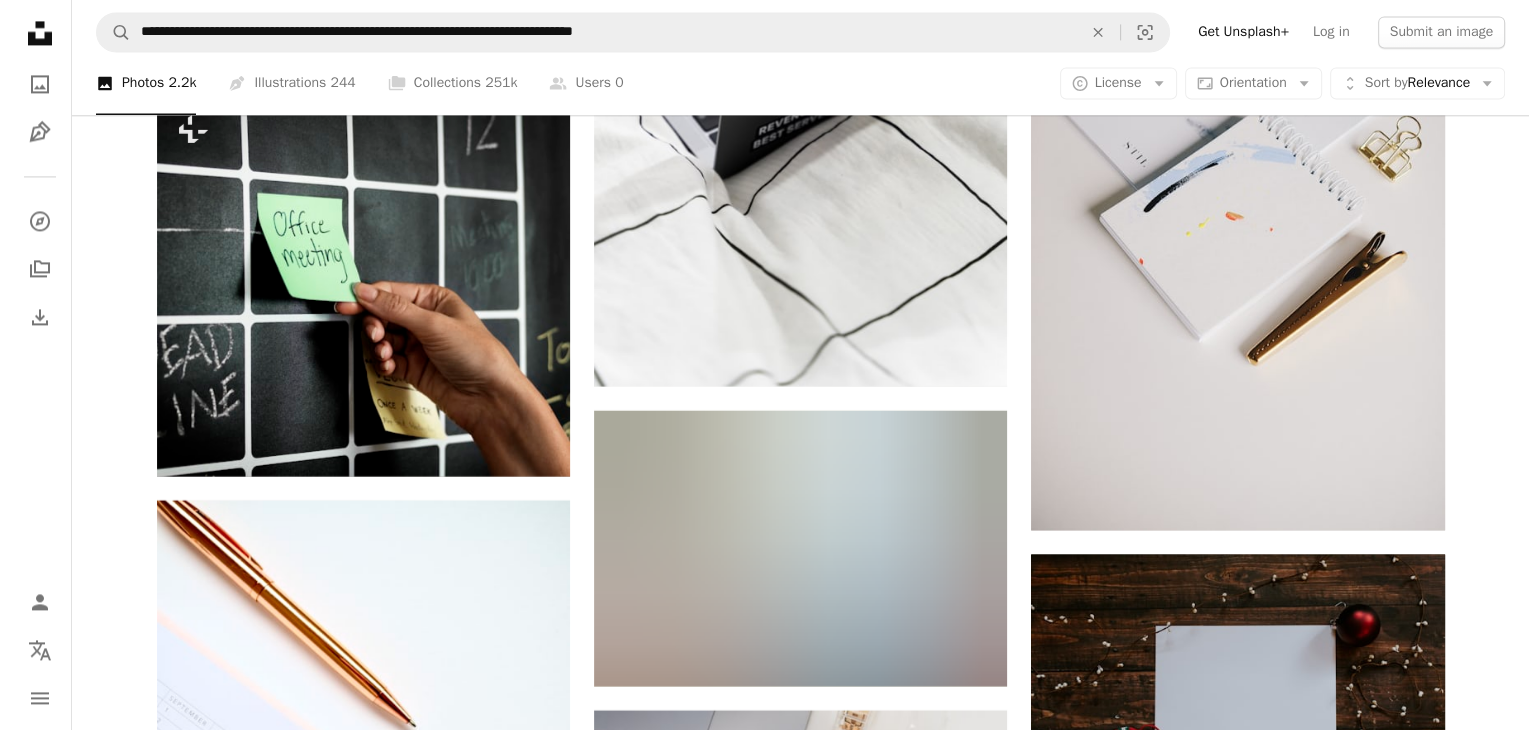 scroll, scrollTop: 26297, scrollLeft: 0, axis: vertical 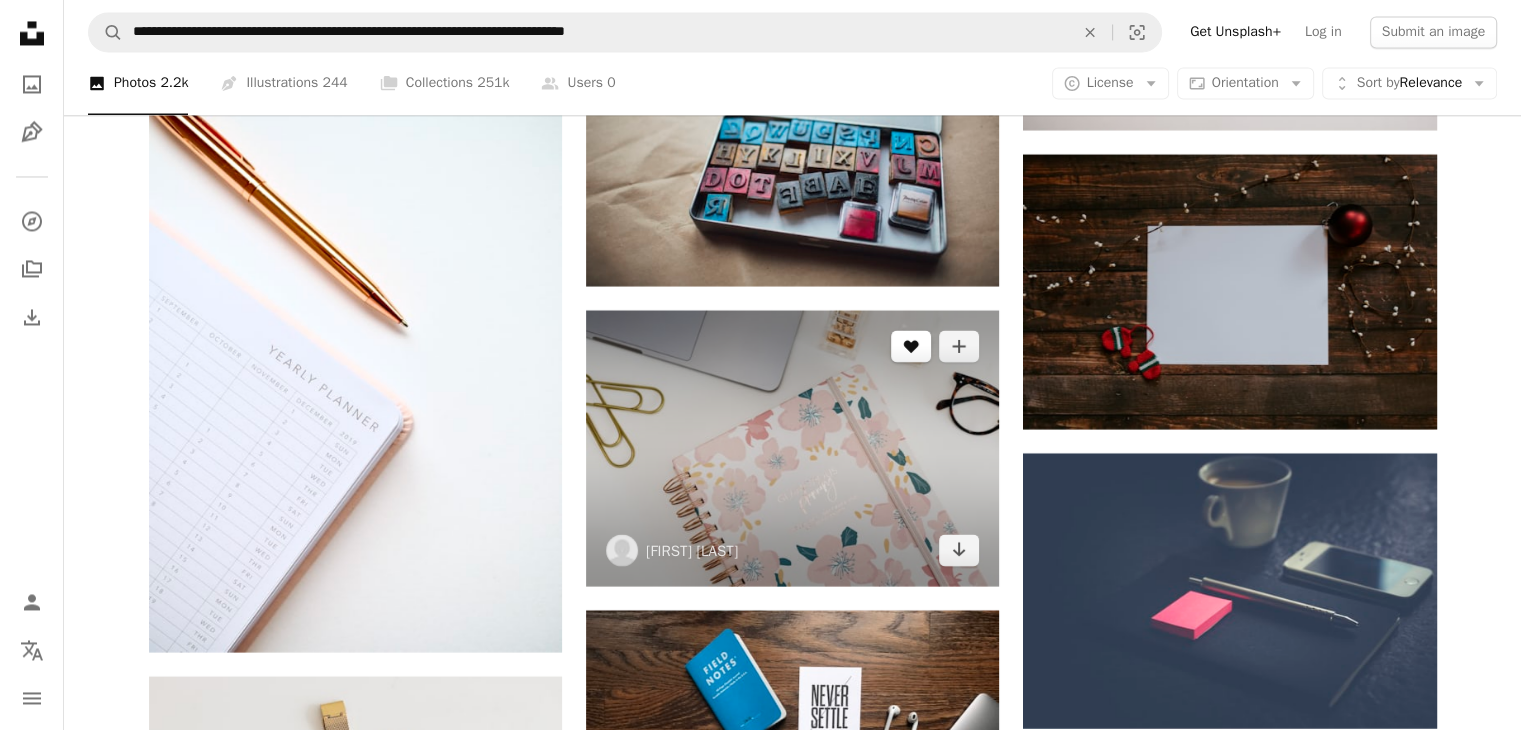 click on "A heart" 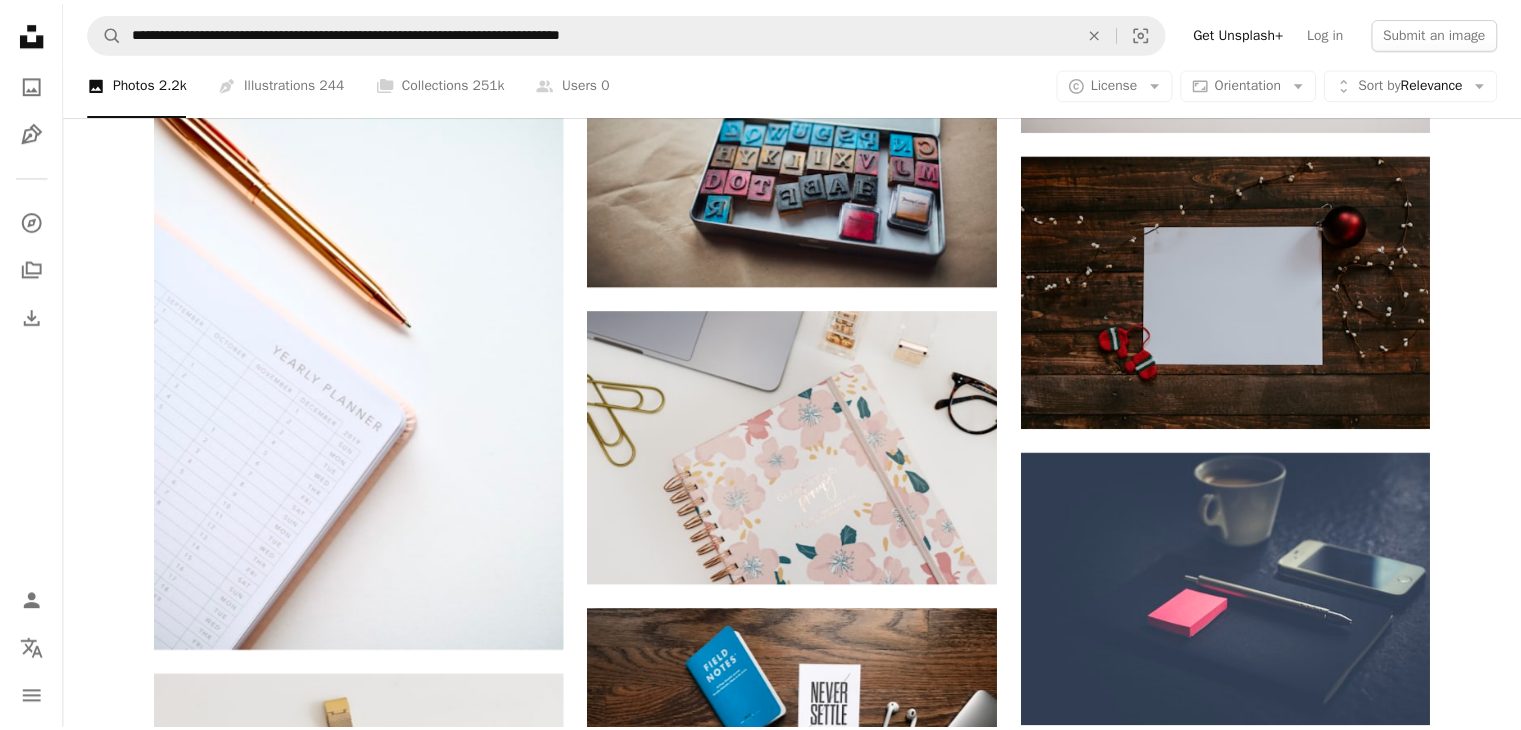 scroll, scrollTop: 111, scrollLeft: 0, axis: vertical 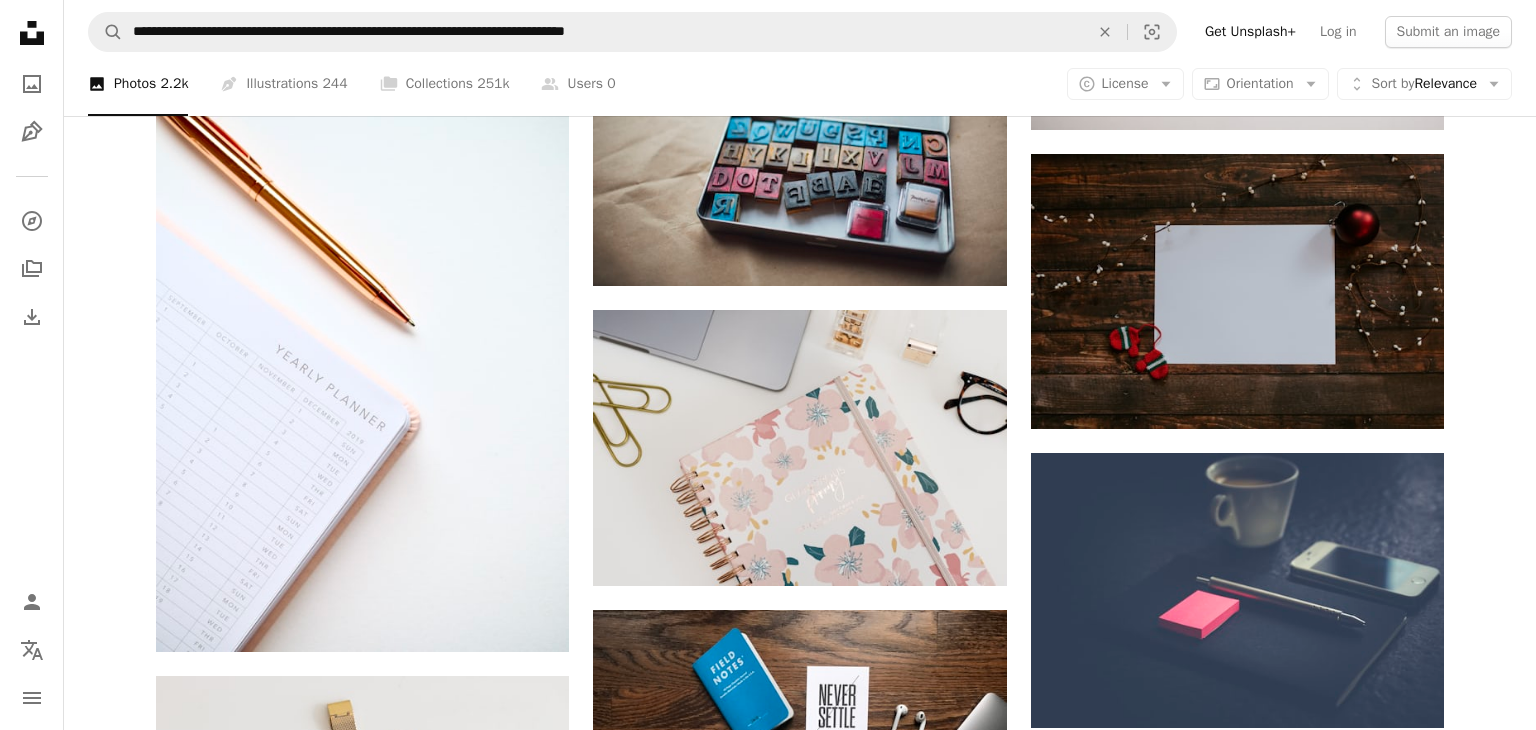 drag, startPoint x: 163, startPoint y: 374, endPoint x: 63, endPoint y: 614, distance: 260 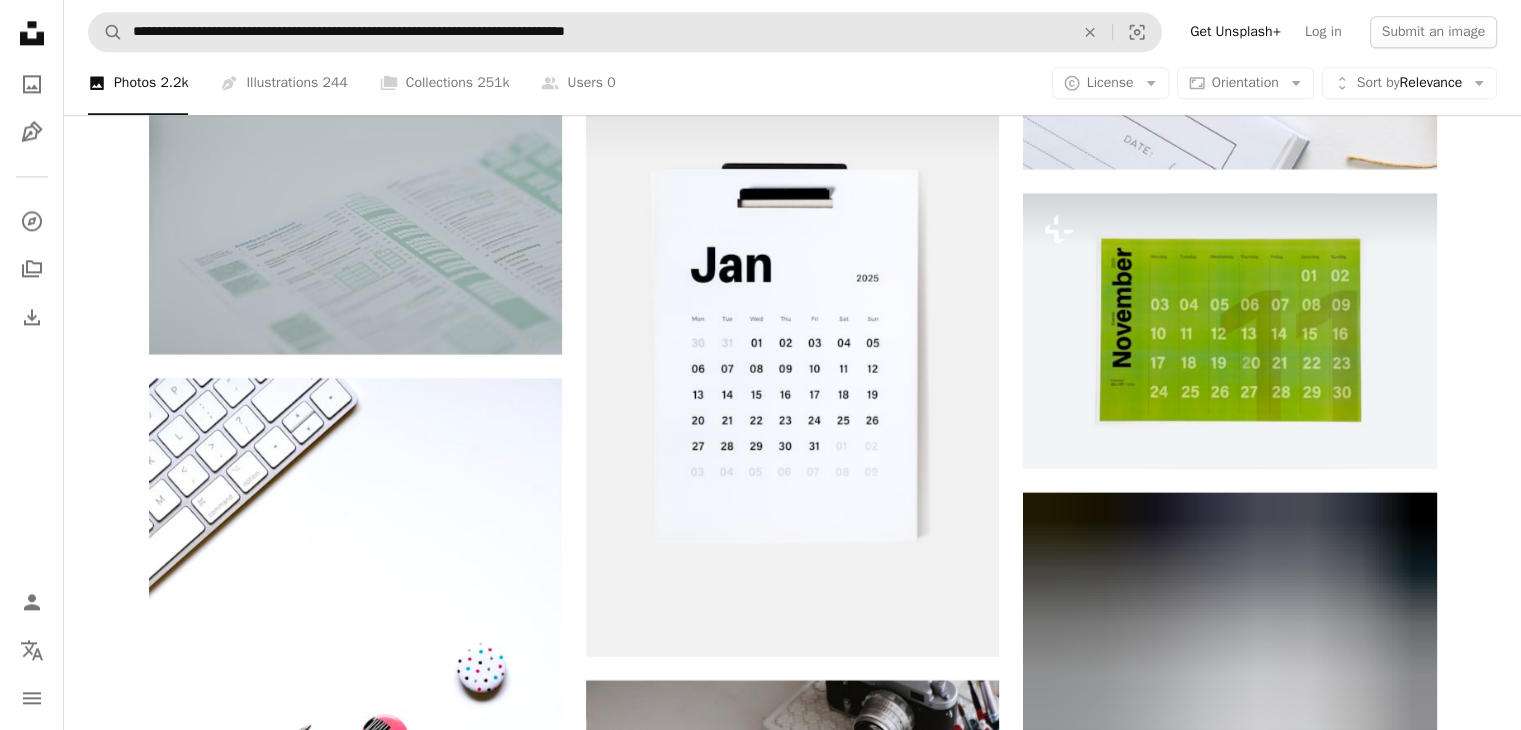 scroll, scrollTop: 31497, scrollLeft: 0, axis: vertical 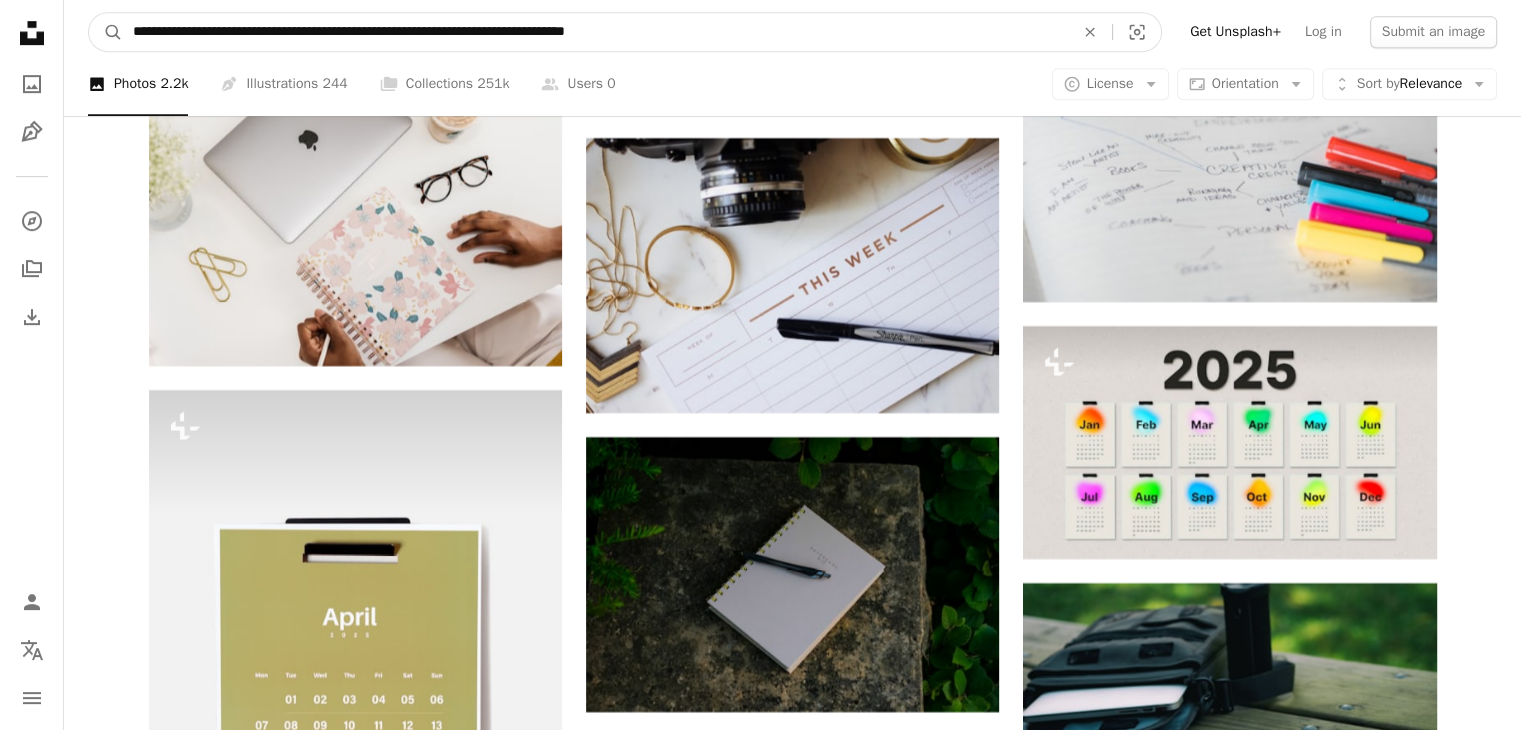 click on "**********" at bounding box center (595, 32) 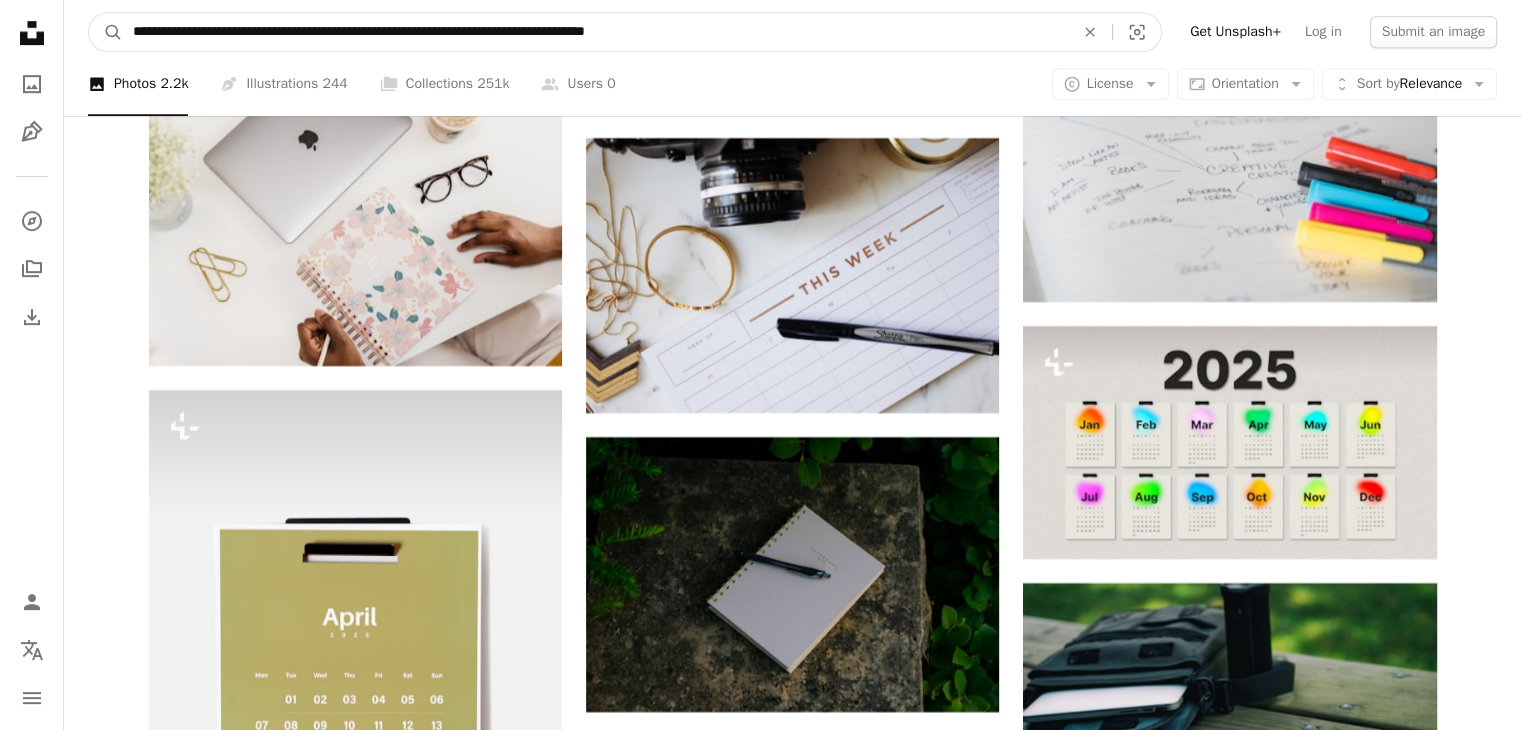 type on "**********" 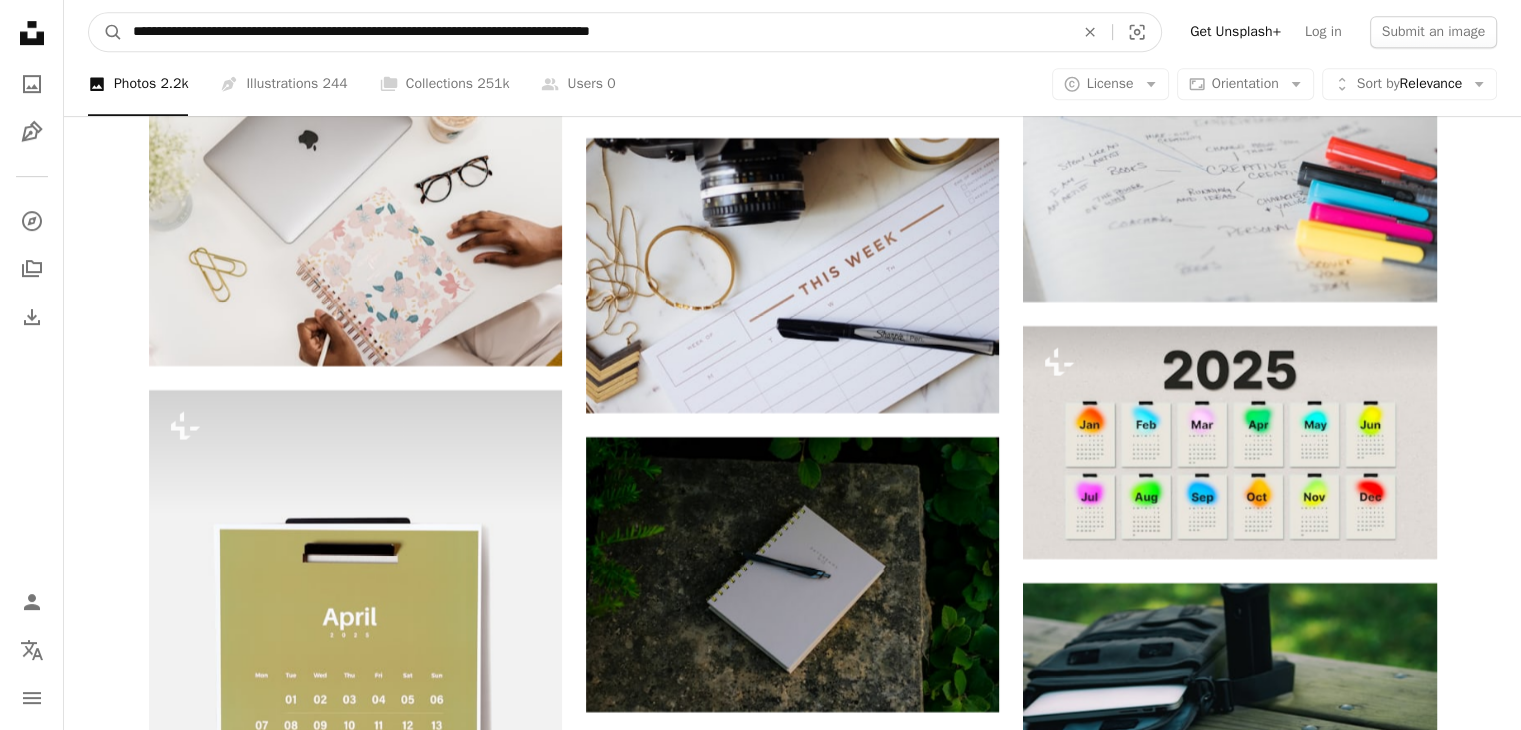 click on "A magnifying glass" at bounding box center [106, 32] 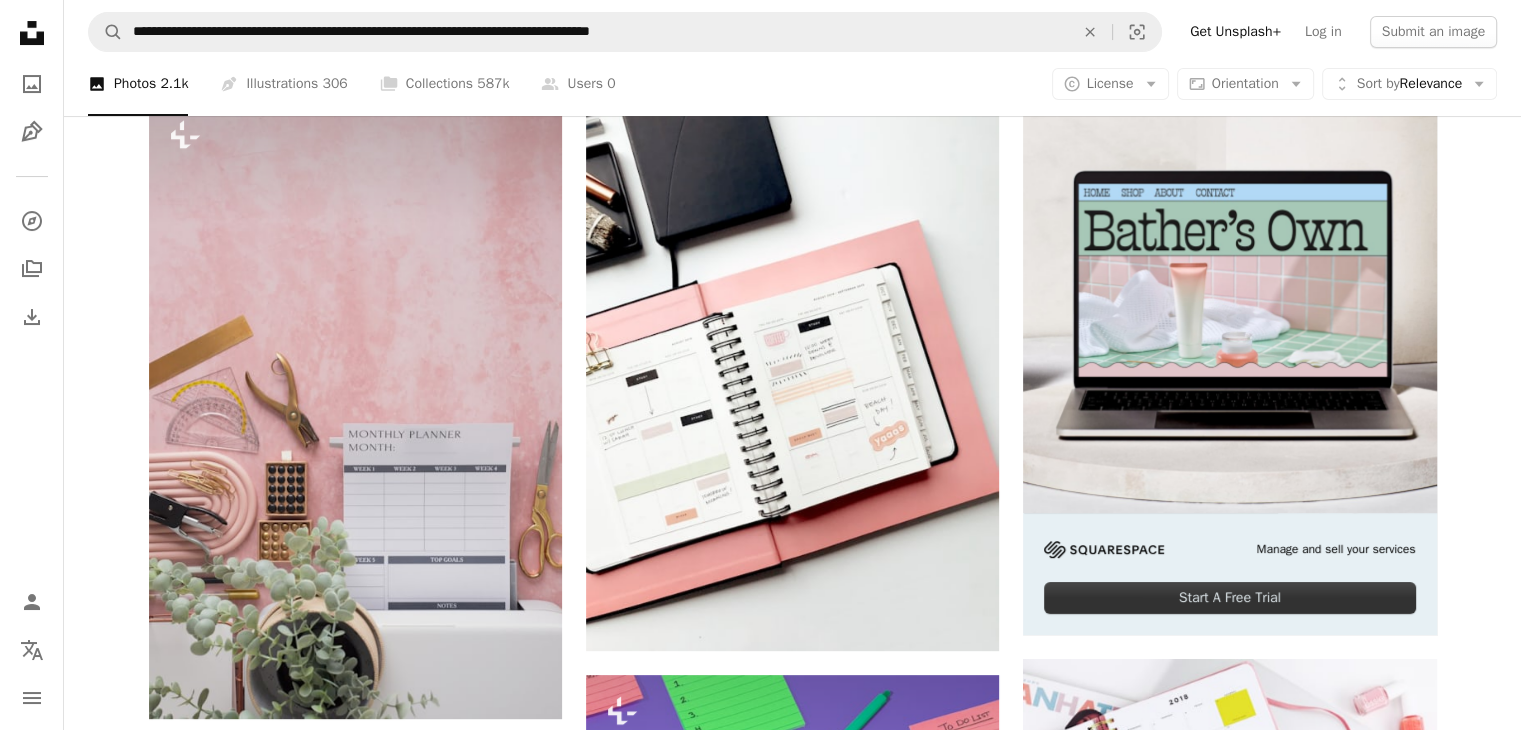 scroll, scrollTop: 0, scrollLeft: 0, axis: both 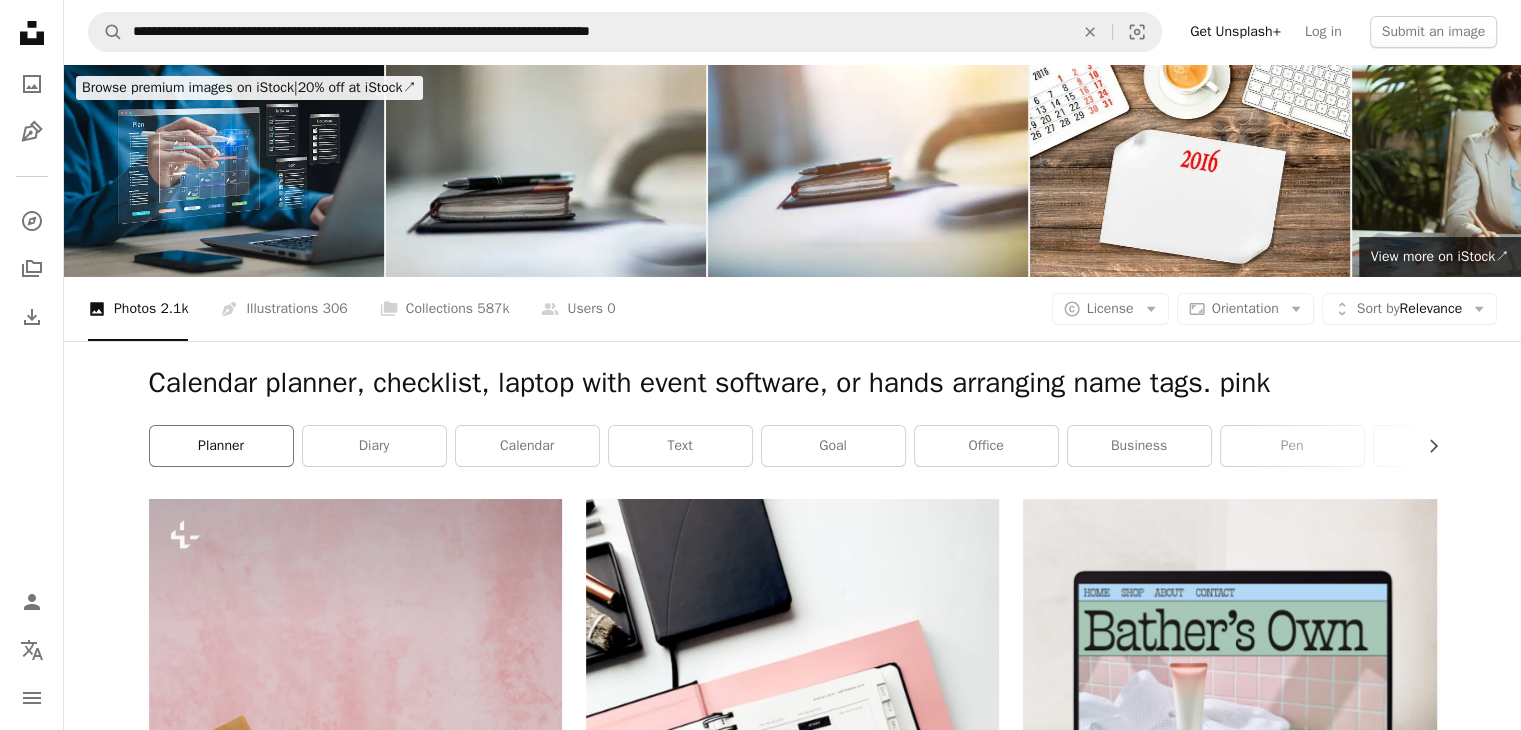 click on "planner" at bounding box center (221, 446) 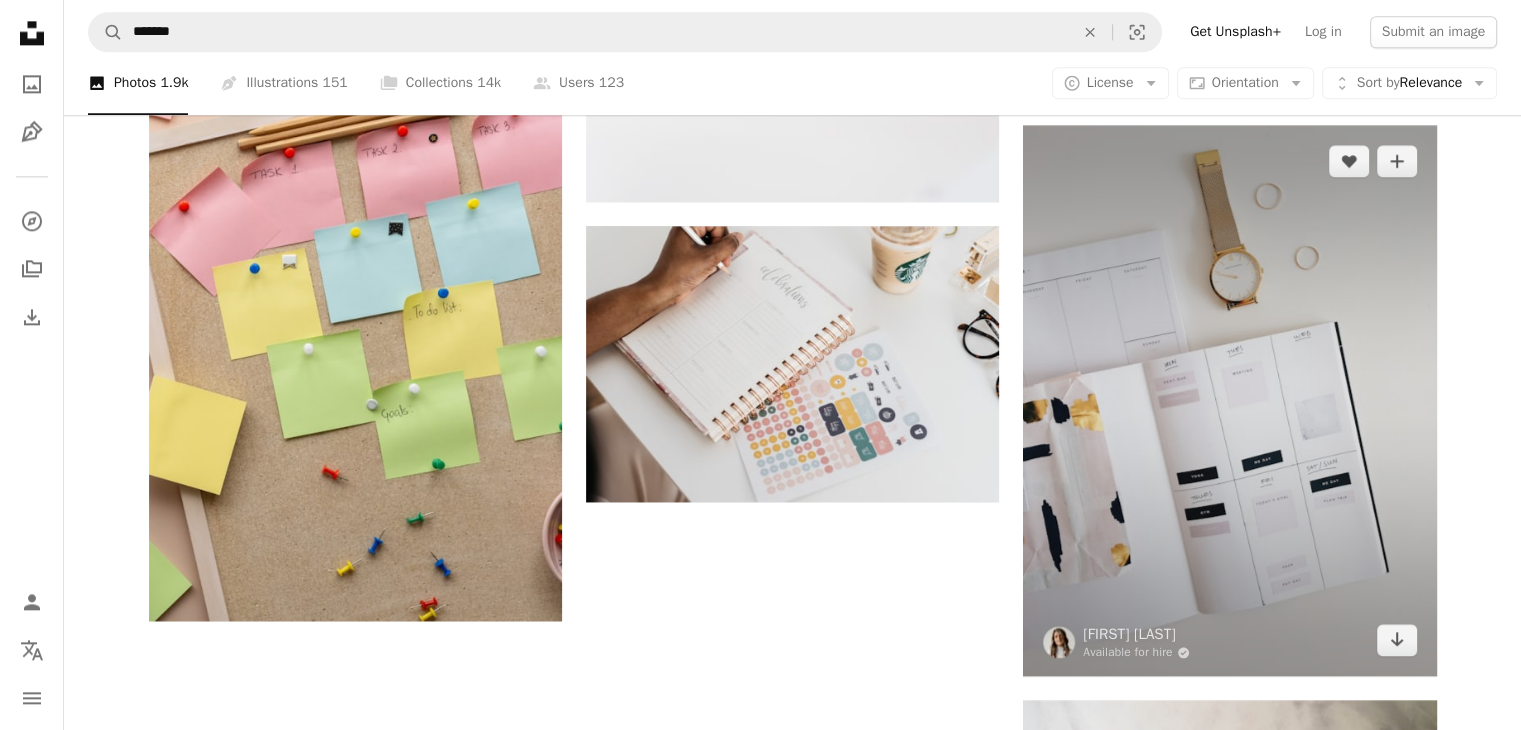 scroll, scrollTop: 2650, scrollLeft: 0, axis: vertical 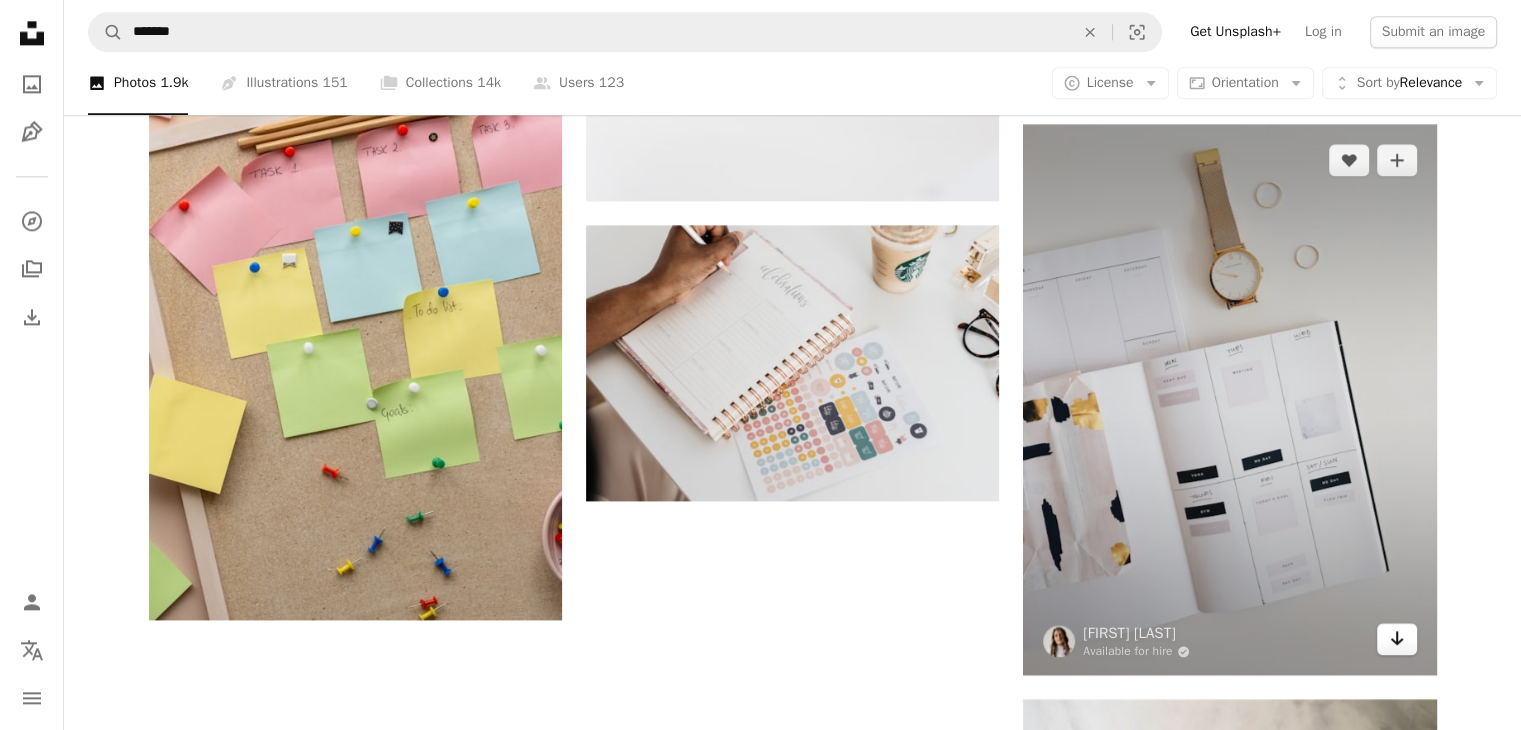 click on "Arrow pointing down" at bounding box center (1397, 639) 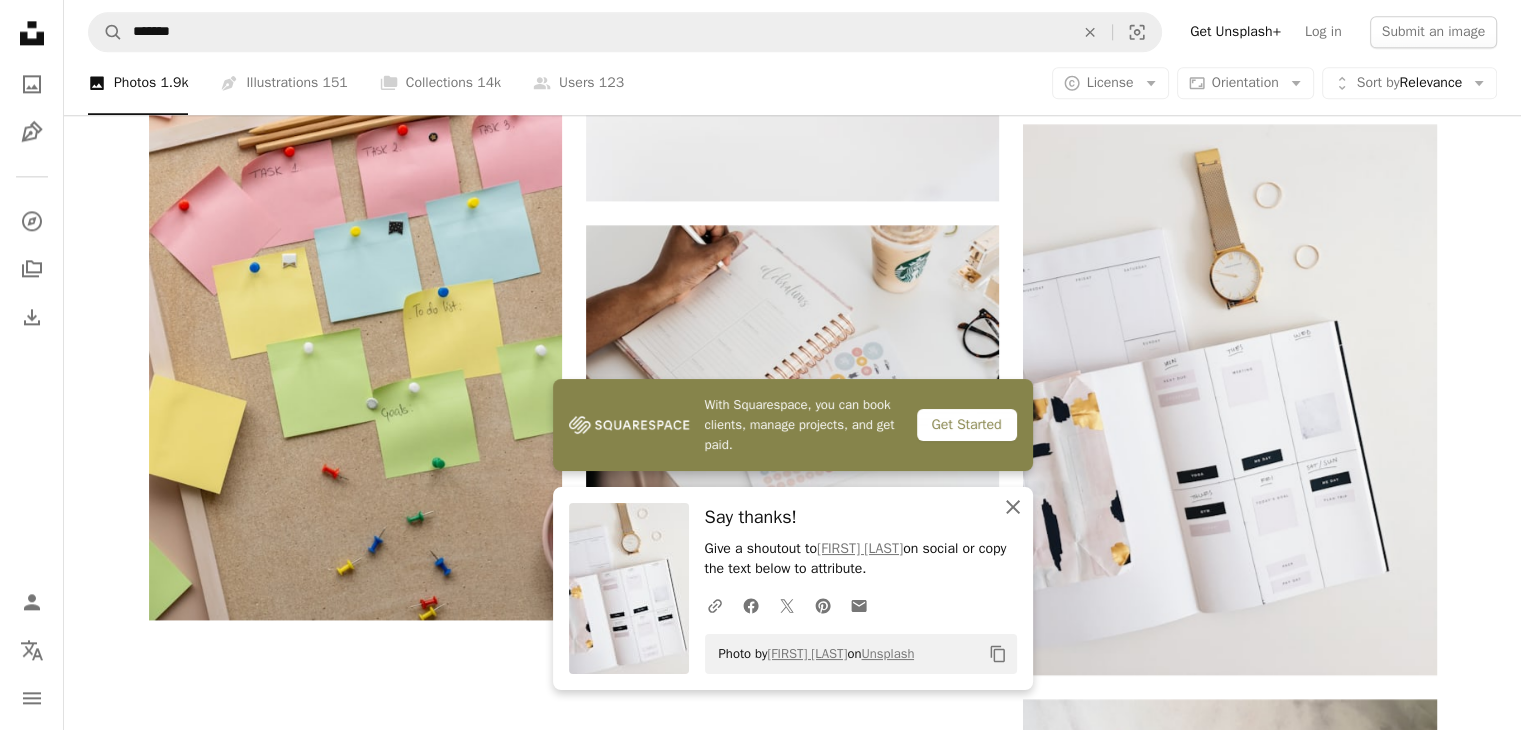 click on "An X shape" 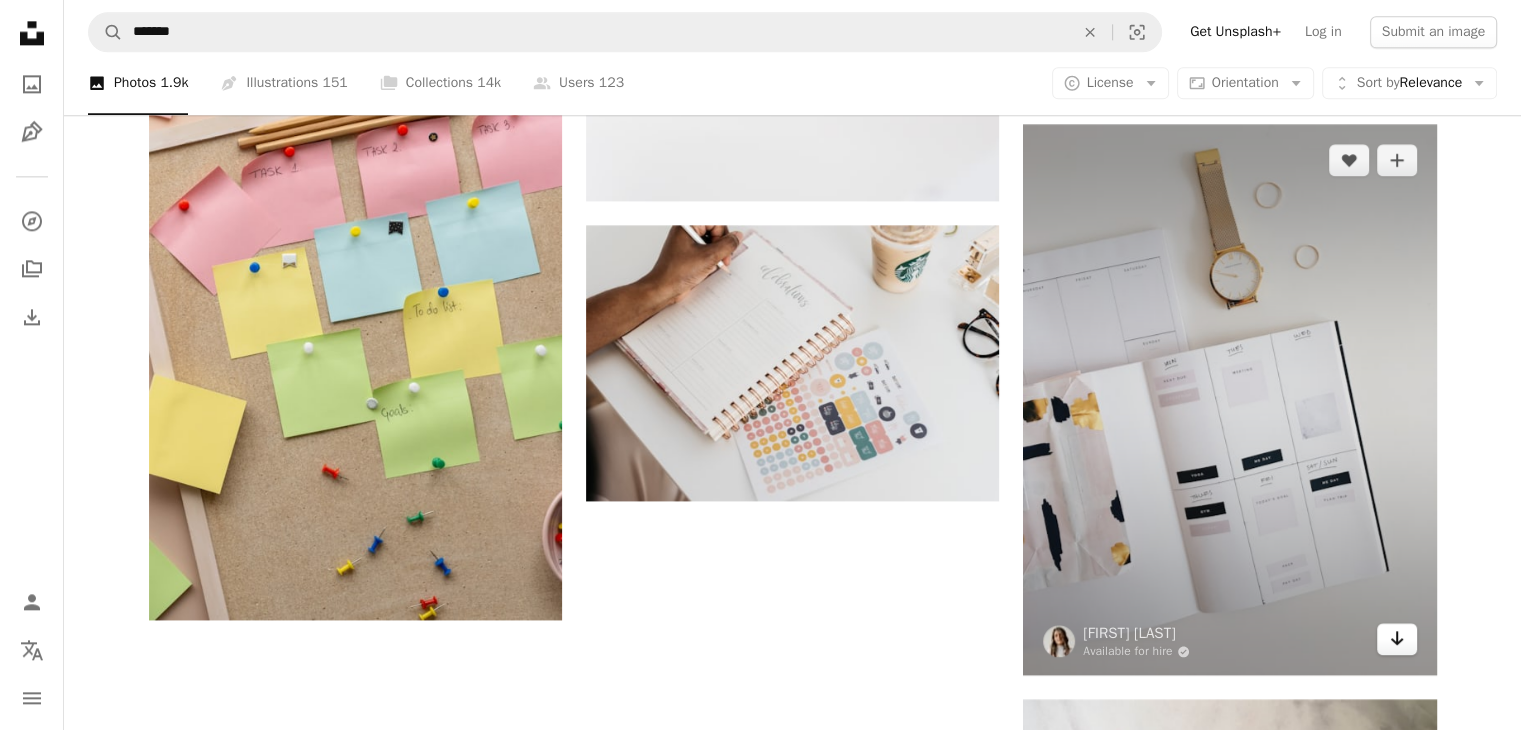 click 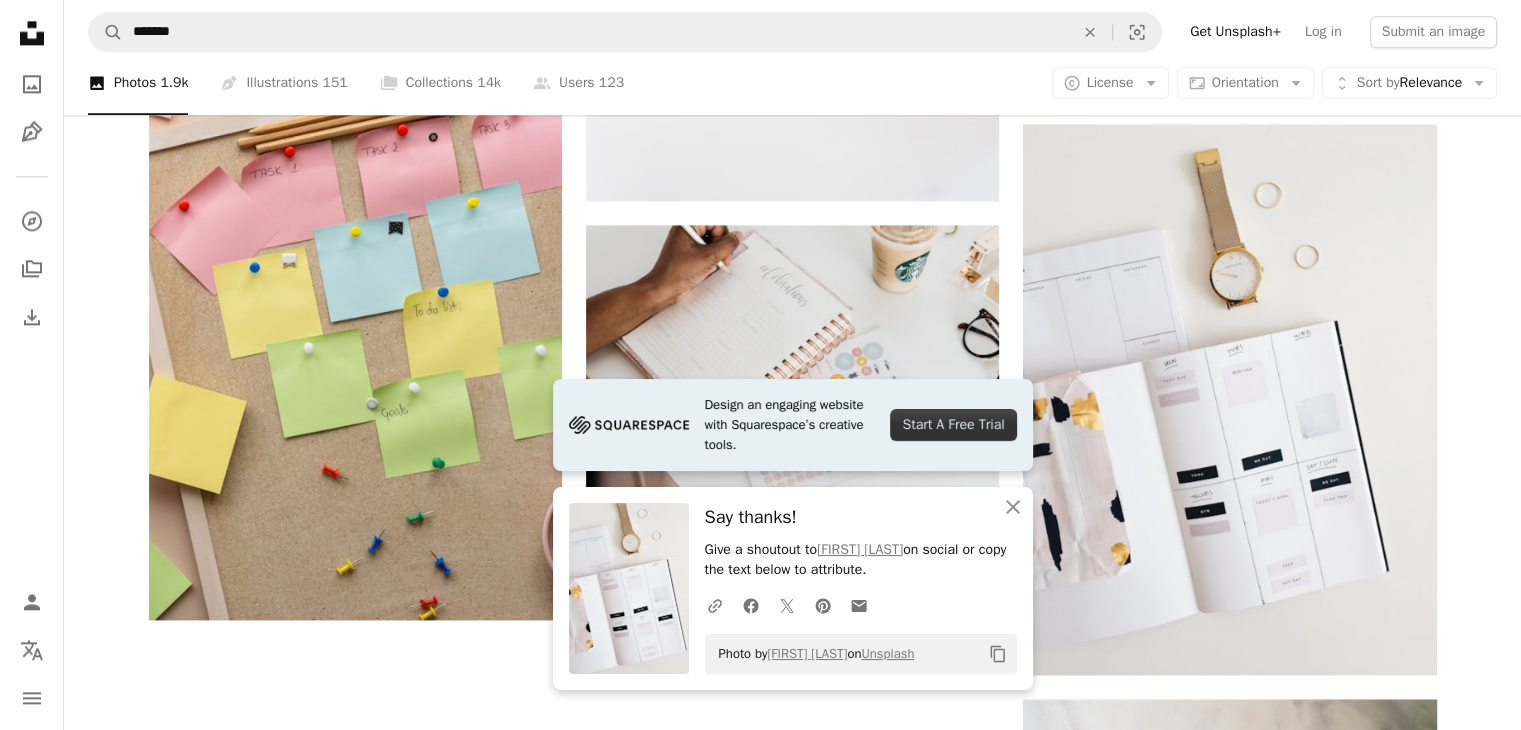click on "Plus sign for Unsplash+ A heart A plus sign Mushaboom Studio For Unsplash+ A lock Download A heart A plus sign Marten Bjork Arrow pointing down A heart A plus sign Marissa Grootes Available for hire A checkmark inside of a circle Arrow pointing down A heart A plus sign Alexa Williams Arrow pointing down A heart A plus sign Jess Bailey Available for hire A checkmark inside of a circle Arrow pointing down Plus sign for Unsplash+ A heart A plus sign Monika Grabkowska For Unsplash+ A lock Download A heart A plus sign Marissa Grootes Available for hire A checkmark inside of a circle Arrow pointing down A heart A plus sign Eric Rothermel Arrow pointing down Plus sign for Unsplash+ A heart A plus sign Monika Grabkowska For Unsplash+ A lock Download A heart A plus sign Cathryn Lavery Arrow pointing down A heart A plus sign Jazmin Quaynor Available for hire A checkmark inside of a circle Arrow pointing down A heart A plus sign Marissa Grootes Available for hire A checkmark inside of a circle A heart A heart" at bounding box center [793, -439] 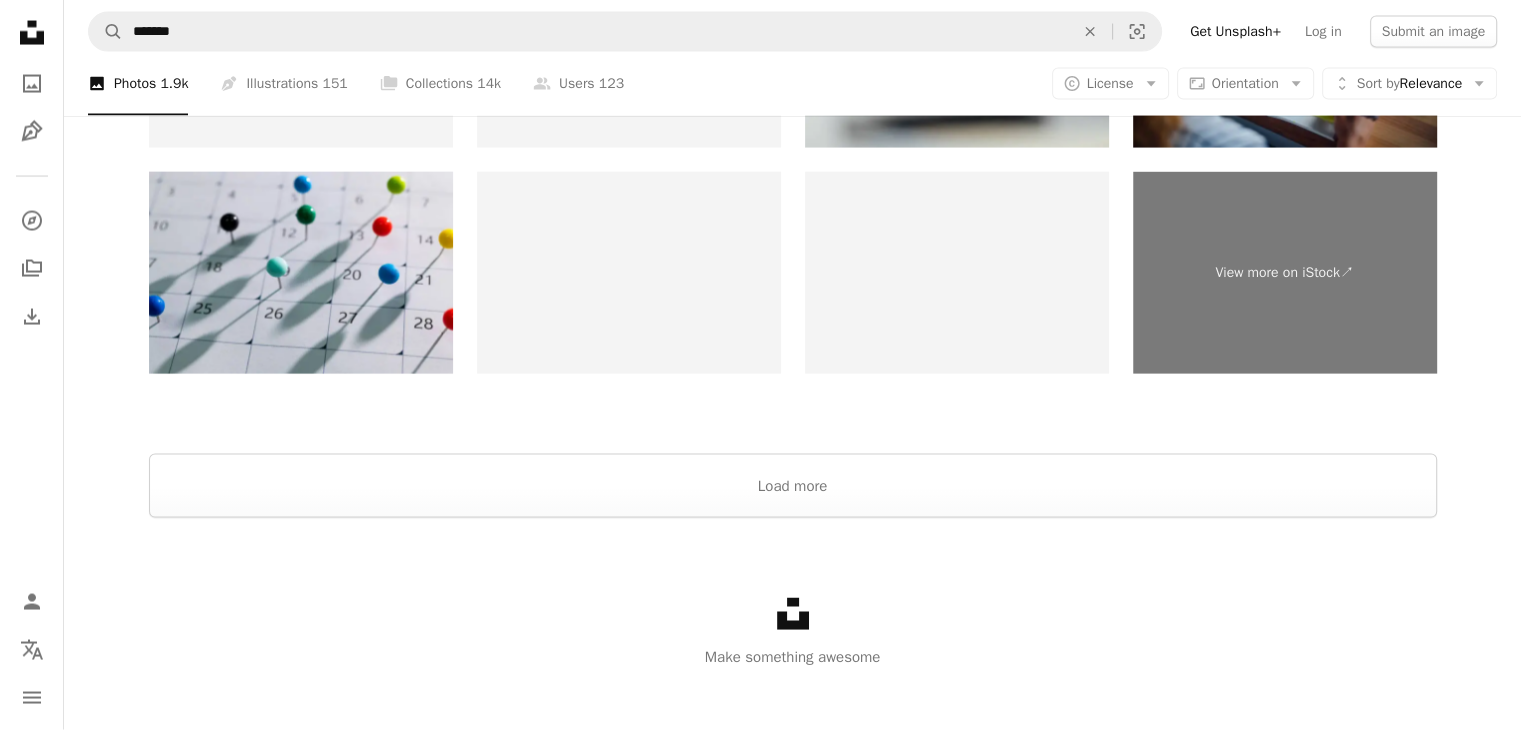 scroll, scrollTop: 4143, scrollLeft: 0, axis: vertical 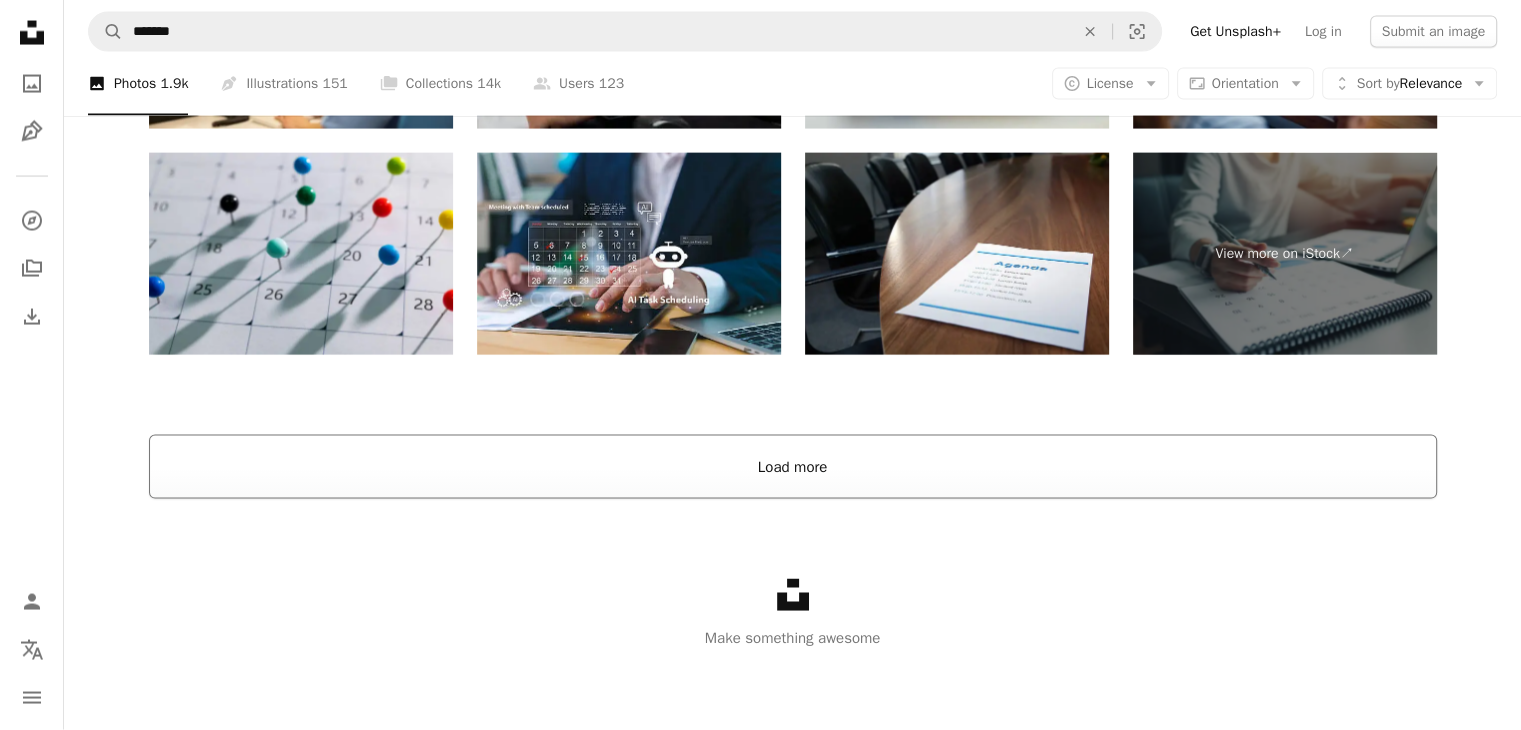 click on "Load more" at bounding box center (793, 467) 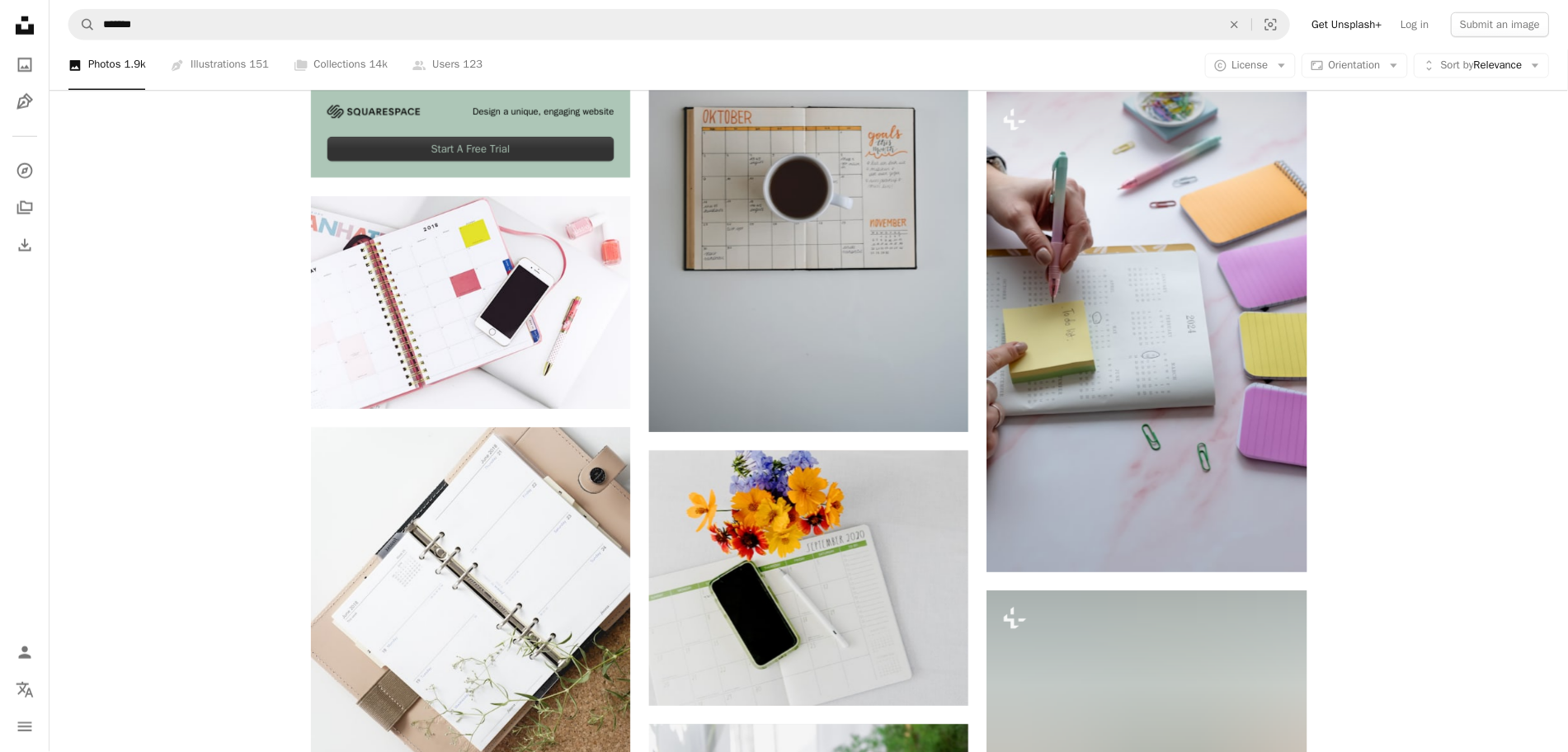 scroll, scrollTop: 4225, scrollLeft: 0, axis: vertical 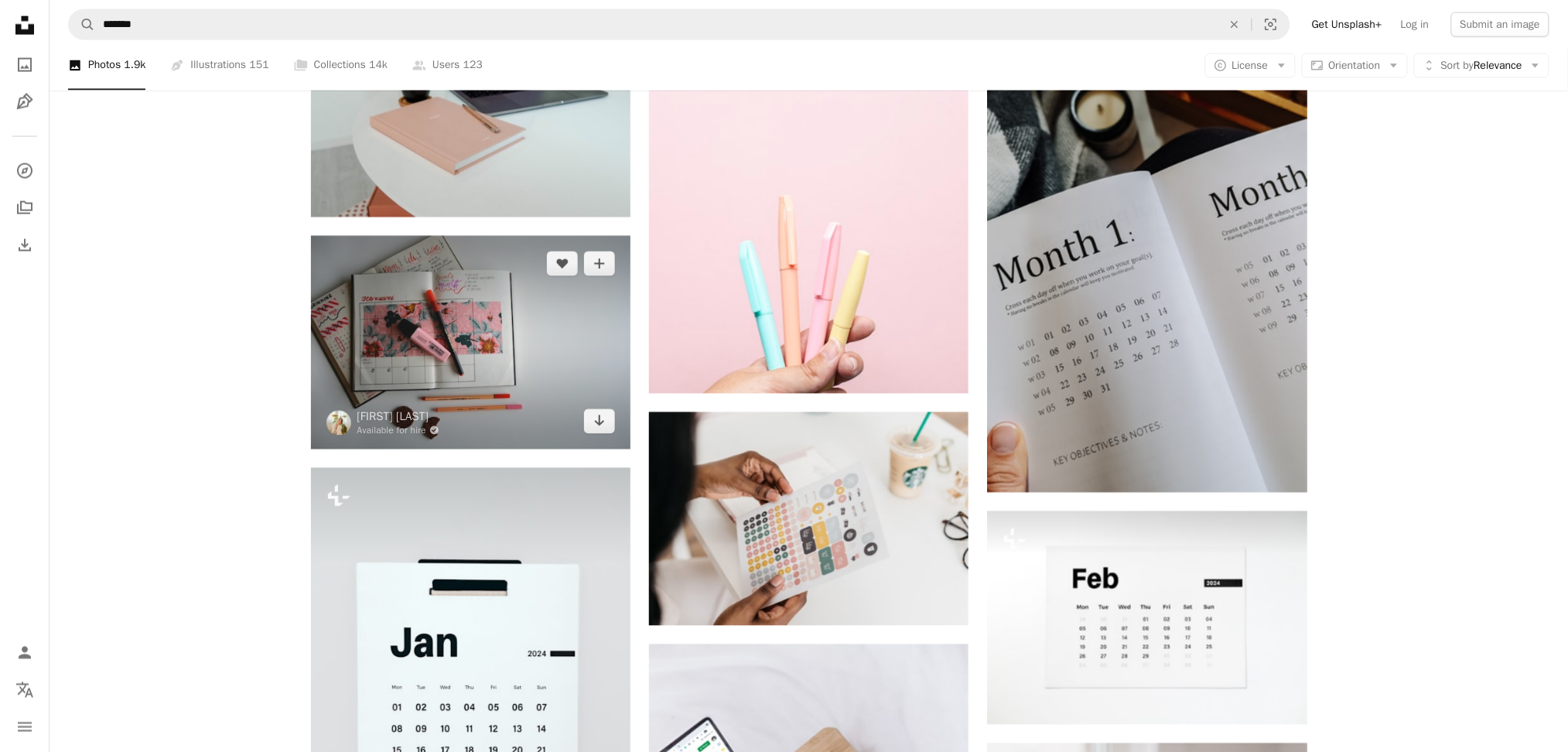 click at bounding box center [470, 343] 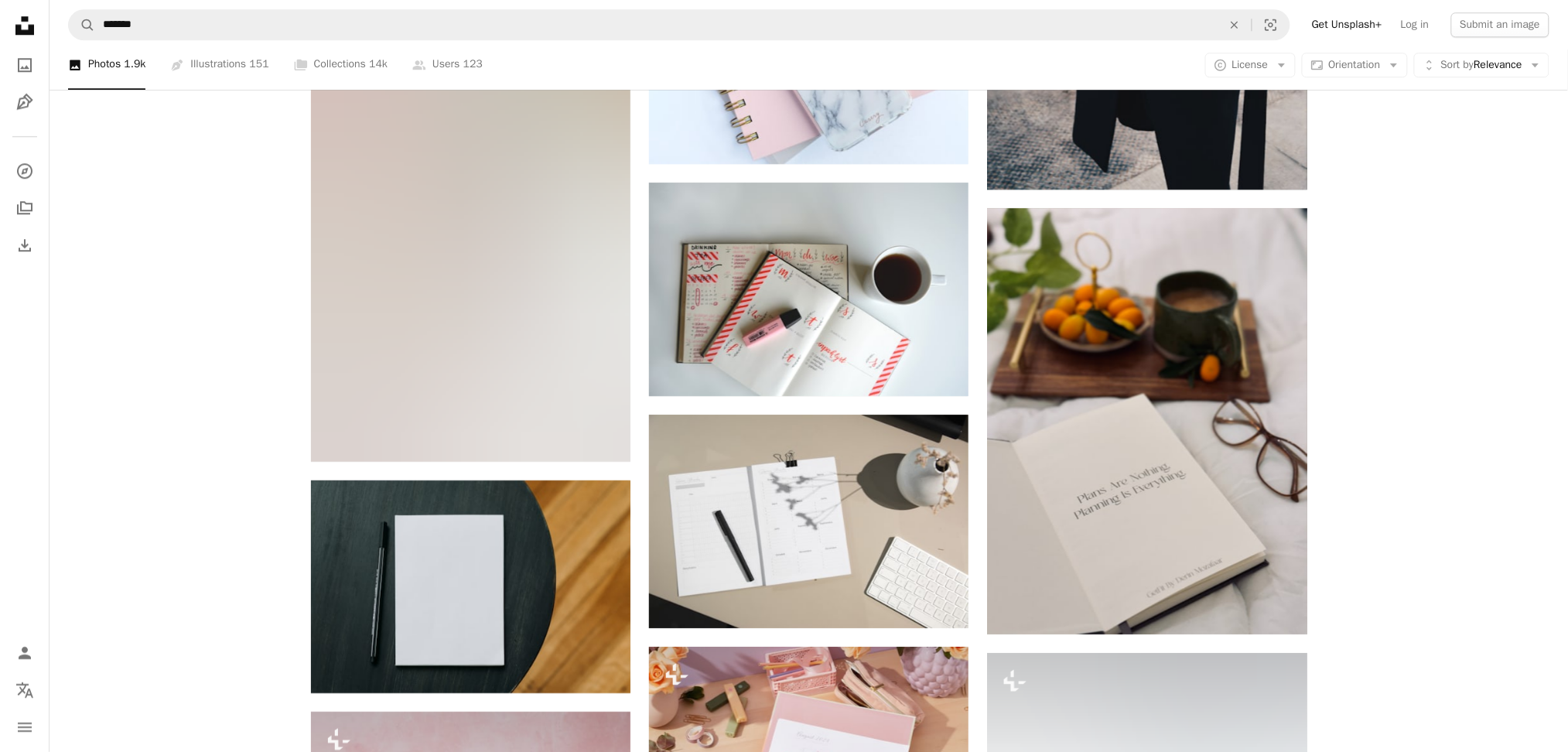 scroll, scrollTop: 12413, scrollLeft: 0, axis: vertical 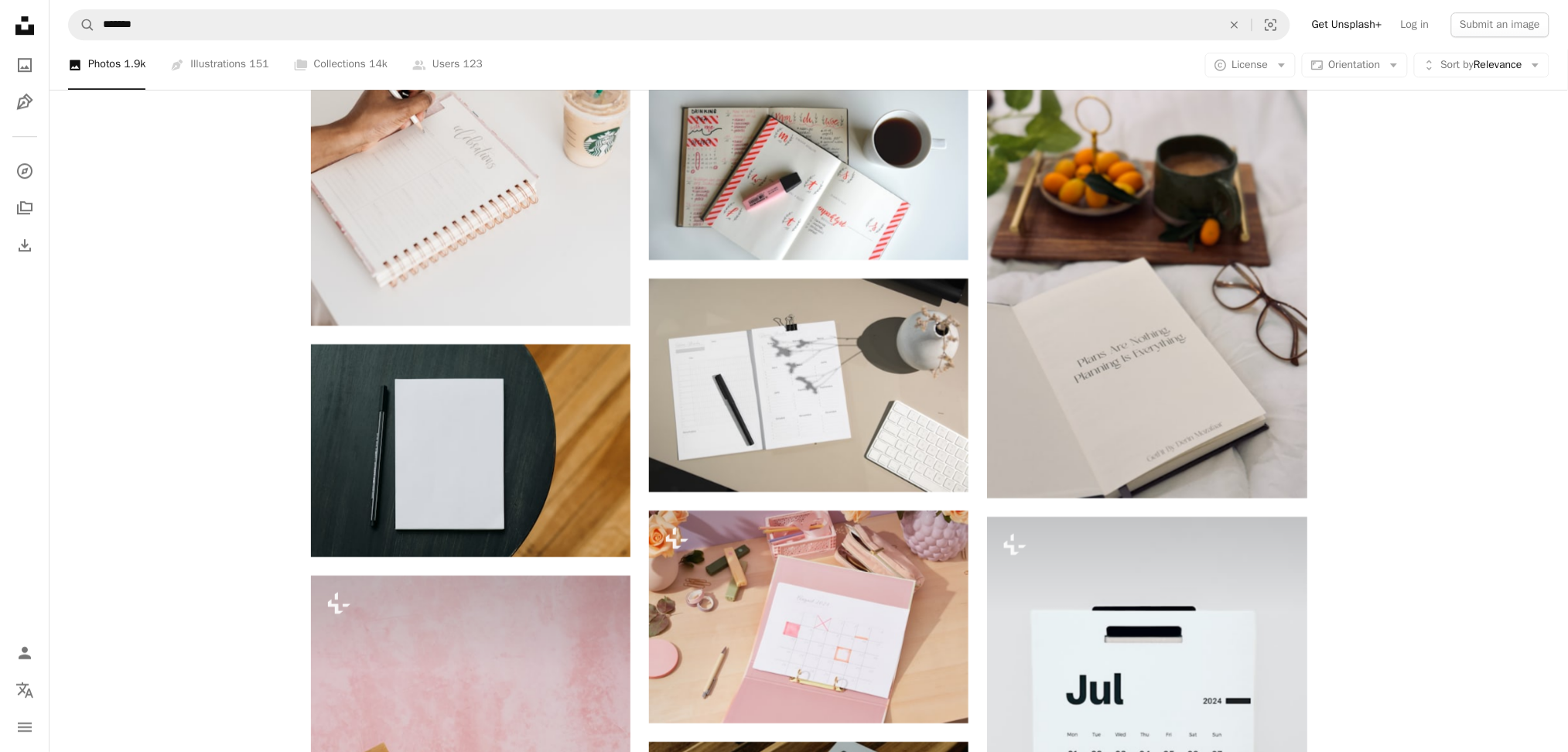 drag, startPoint x: 1566, startPoint y: 593, endPoint x: 1583, endPoint y: 599, distance: 18.027756 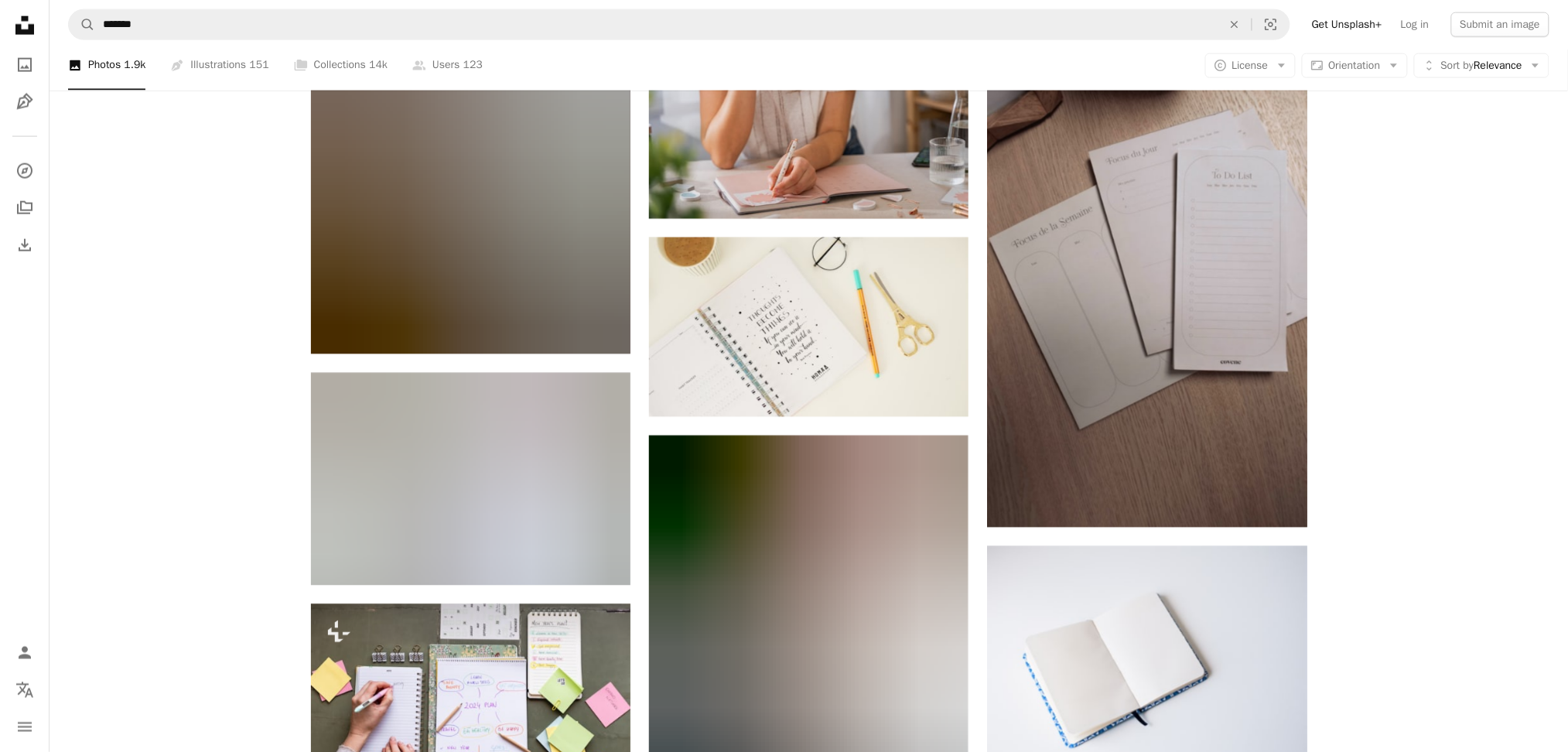 scroll, scrollTop: 14187, scrollLeft: 0, axis: vertical 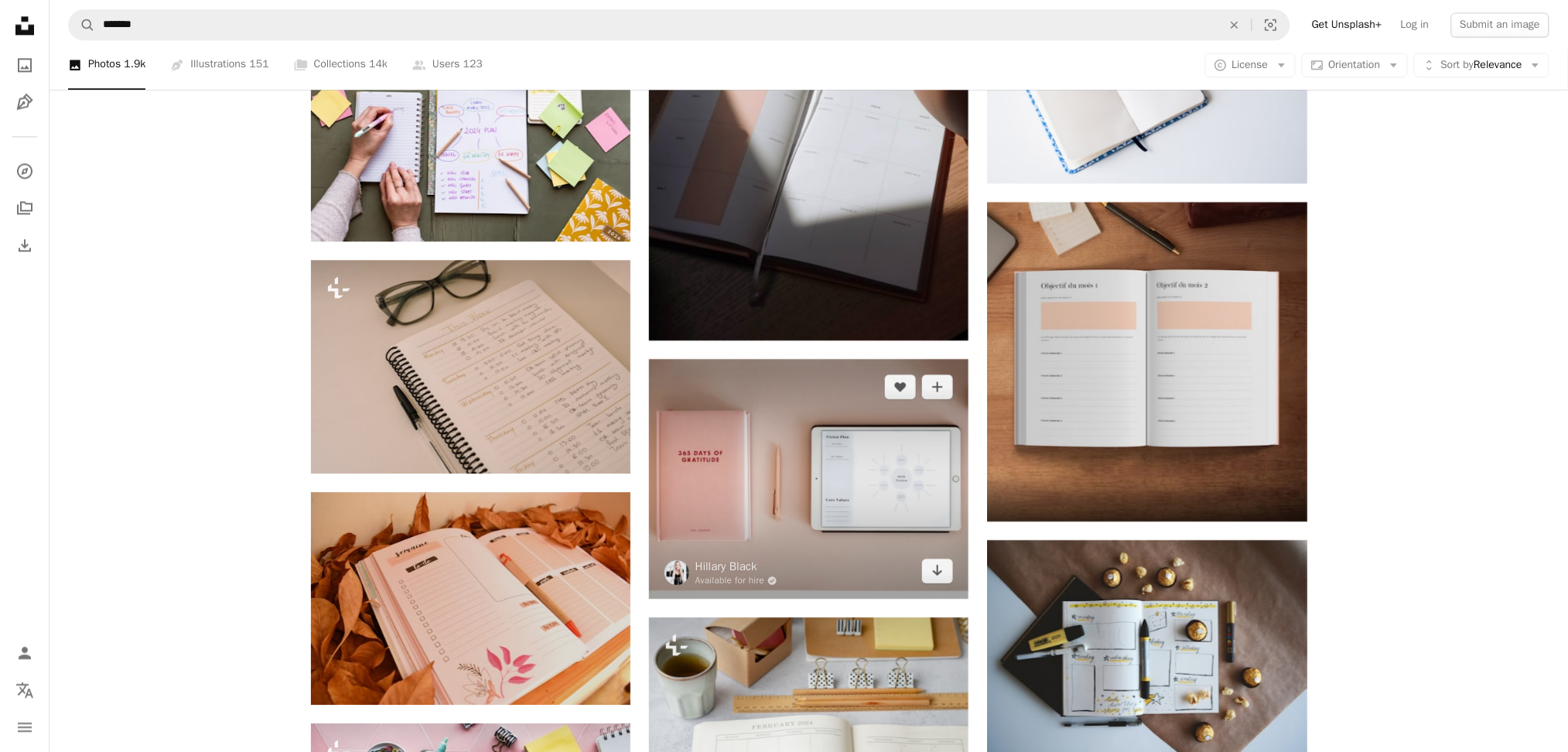 click at bounding box center (808, 479) 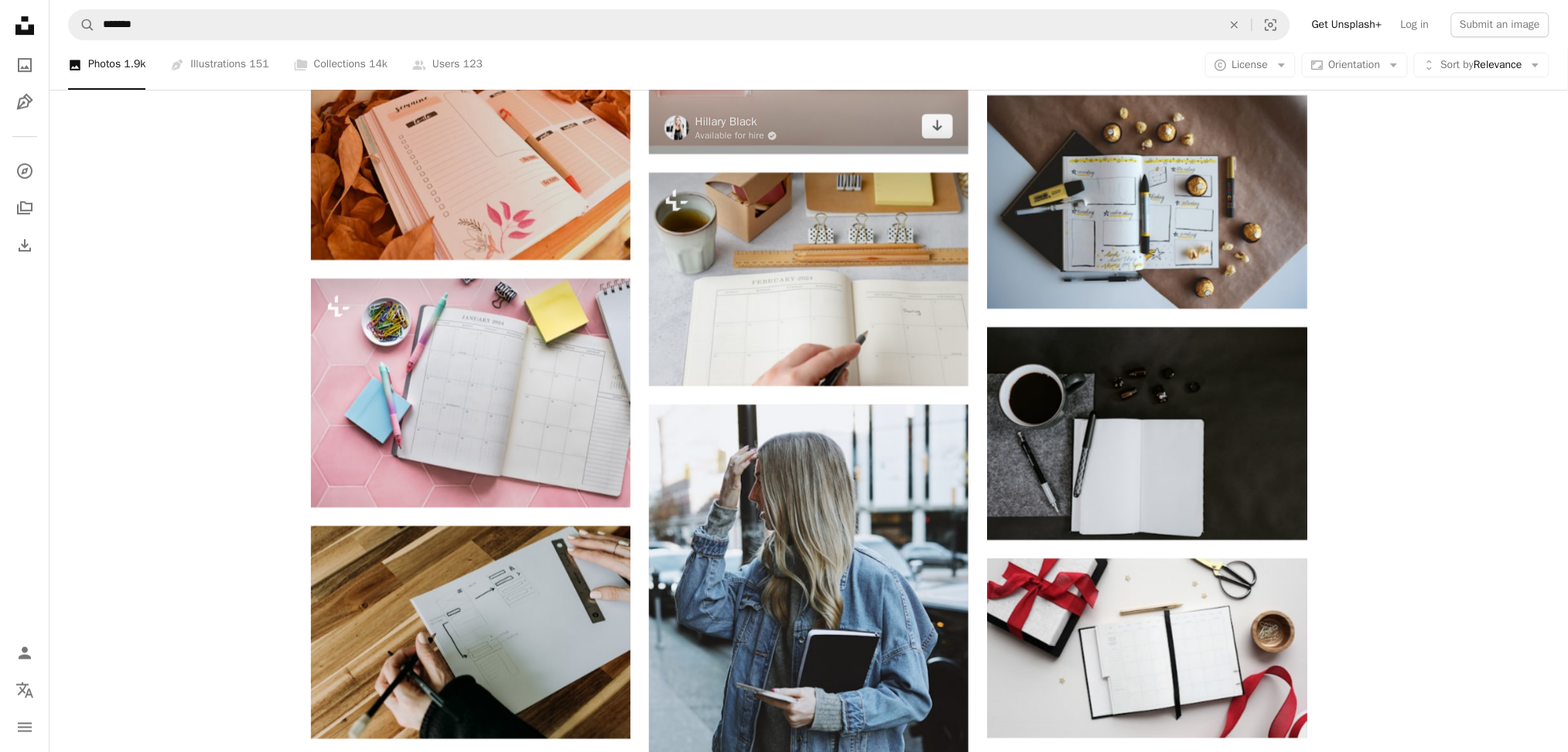 scroll, scrollTop: 14691, scrollLeft: 0, axis: vertical 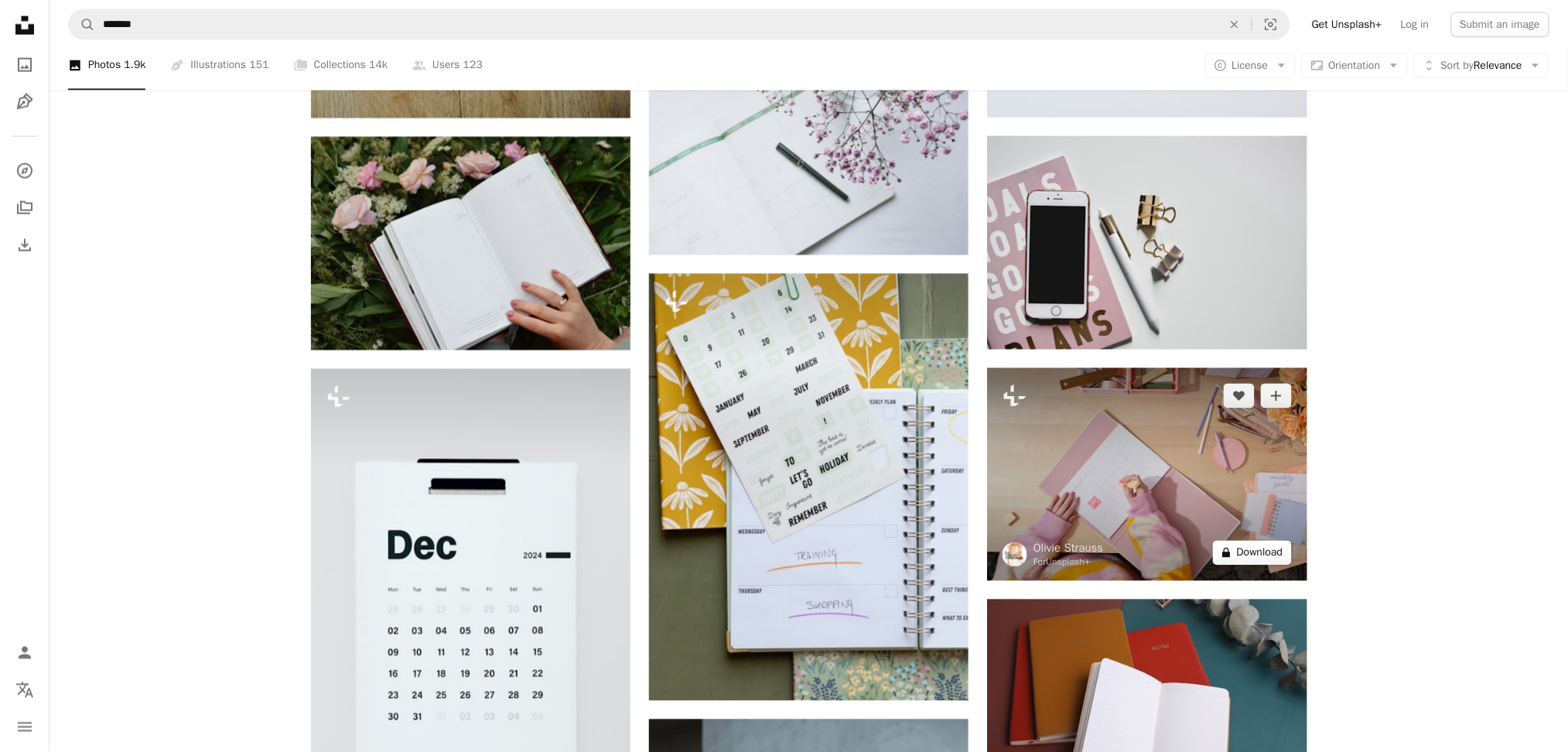 click on "A lock   Download" at bounding box center (1252, 553) 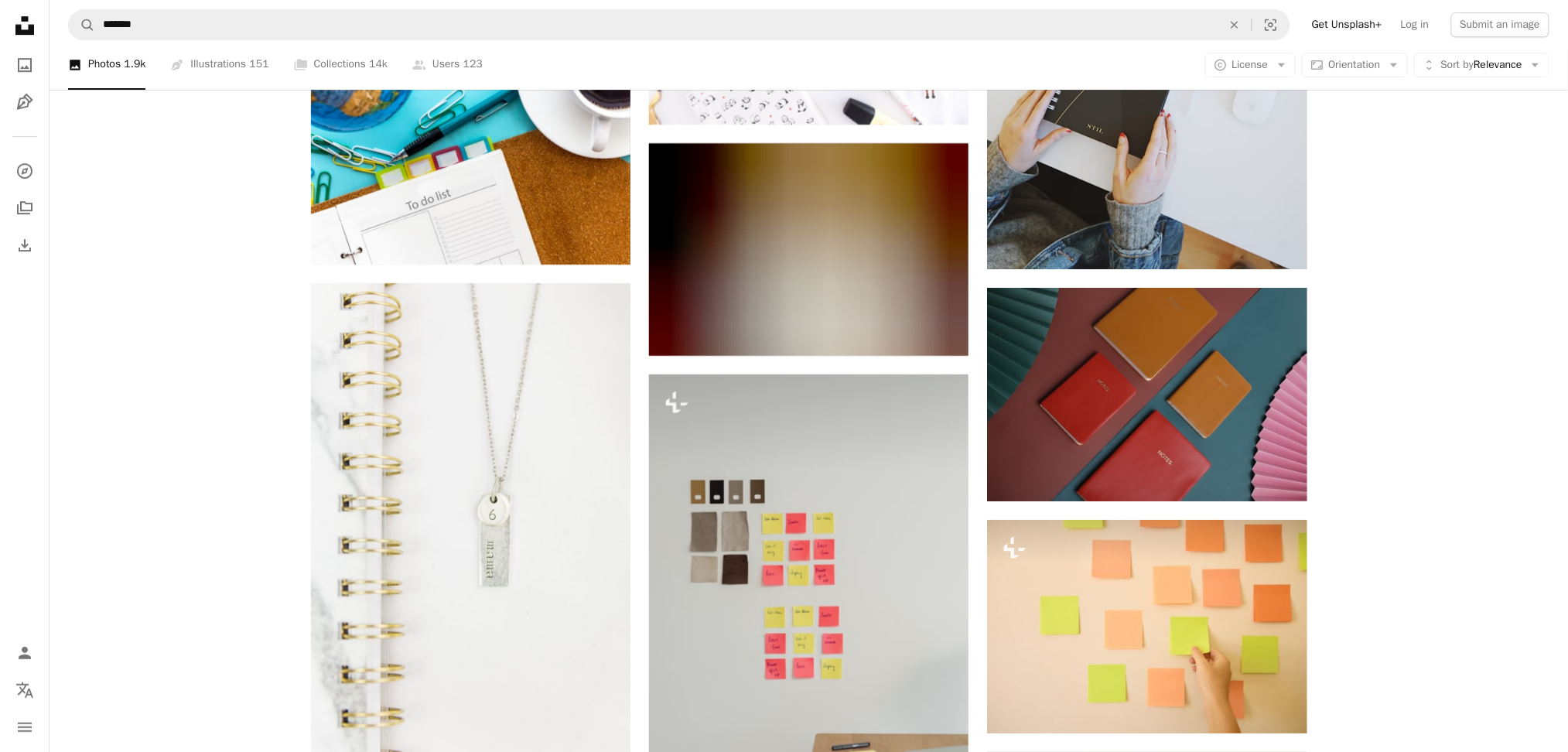 scroll, scrollTop: 19208, scrollLeft: 0, axis: vertical 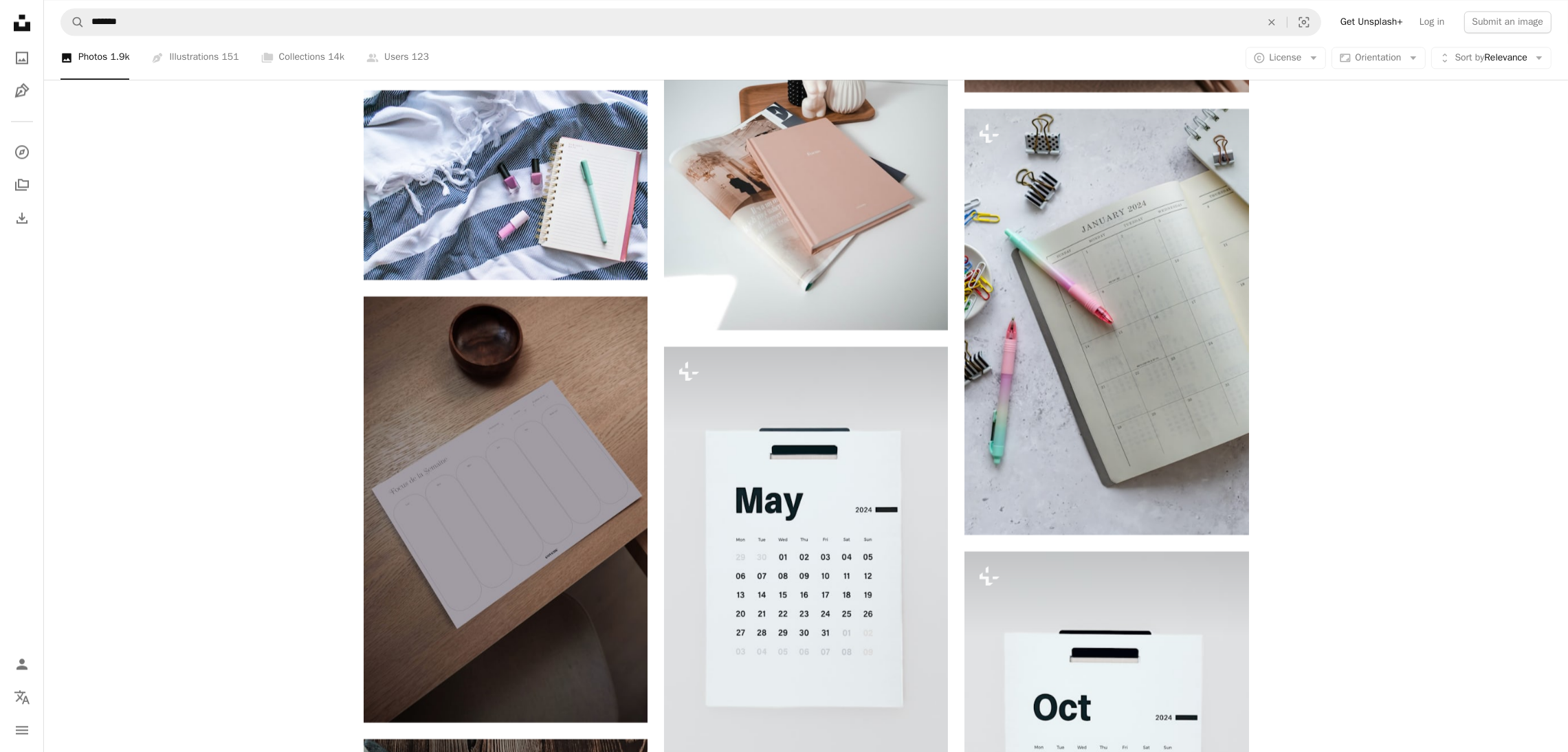 type 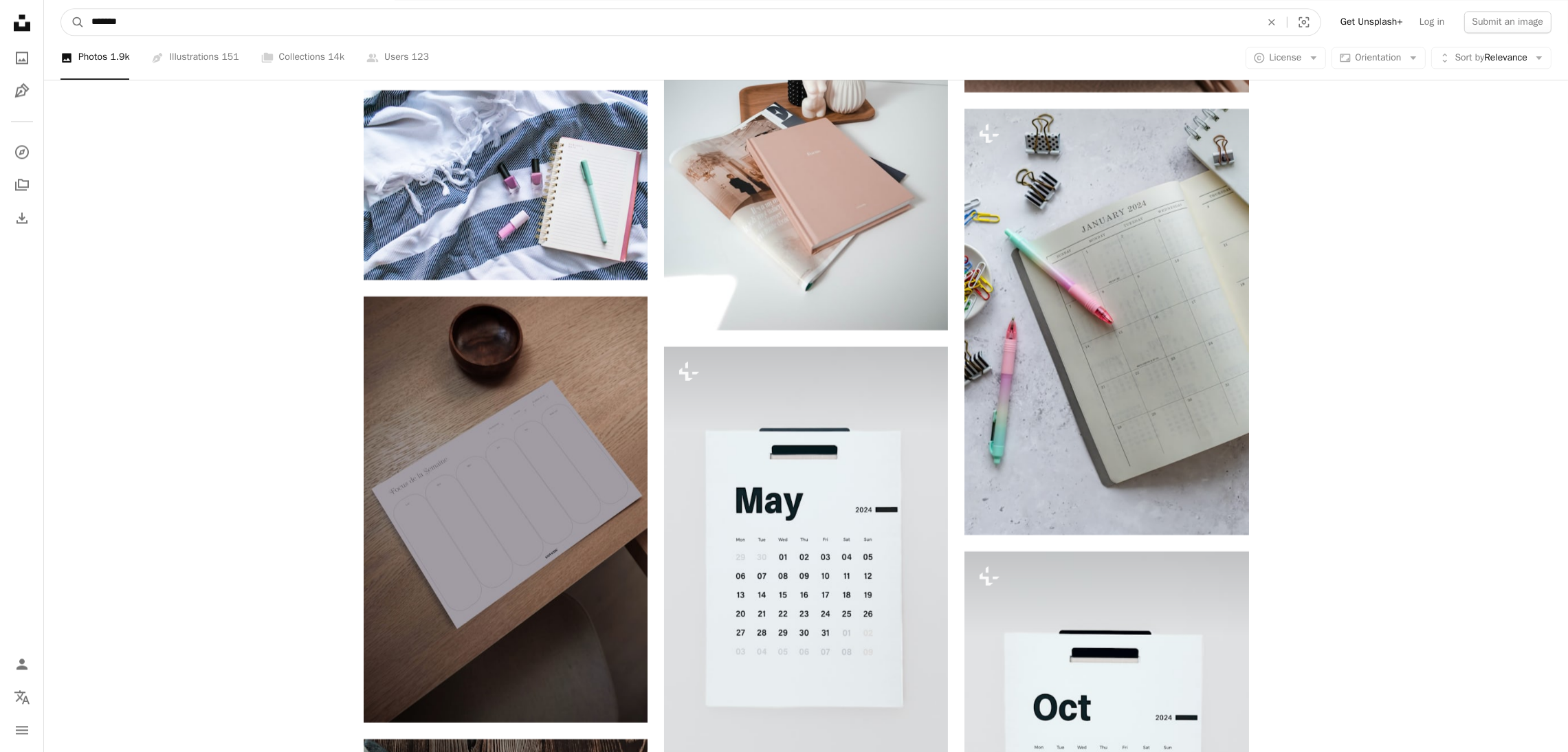 click on "*******" at bounding box center [670, 22] 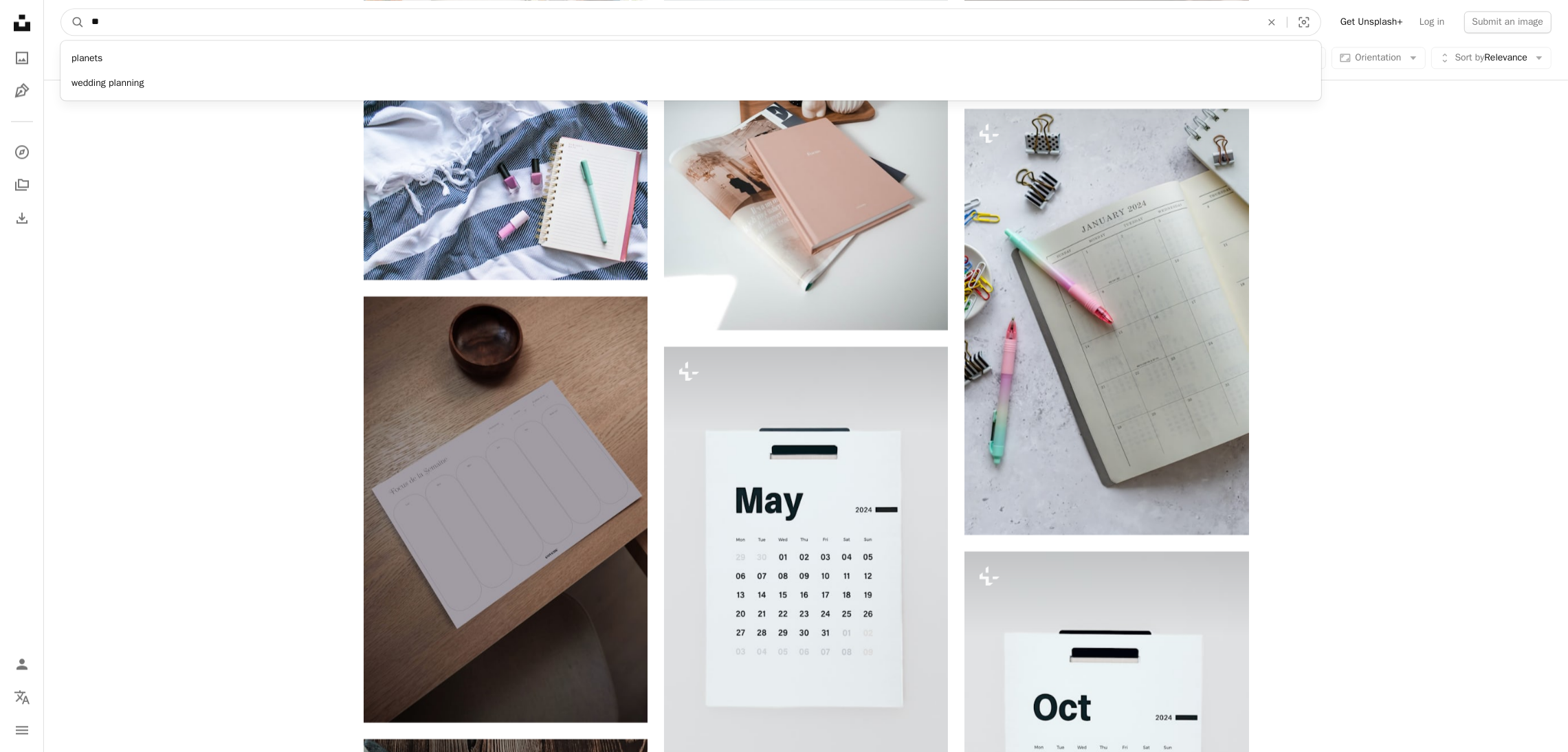 type on "*" 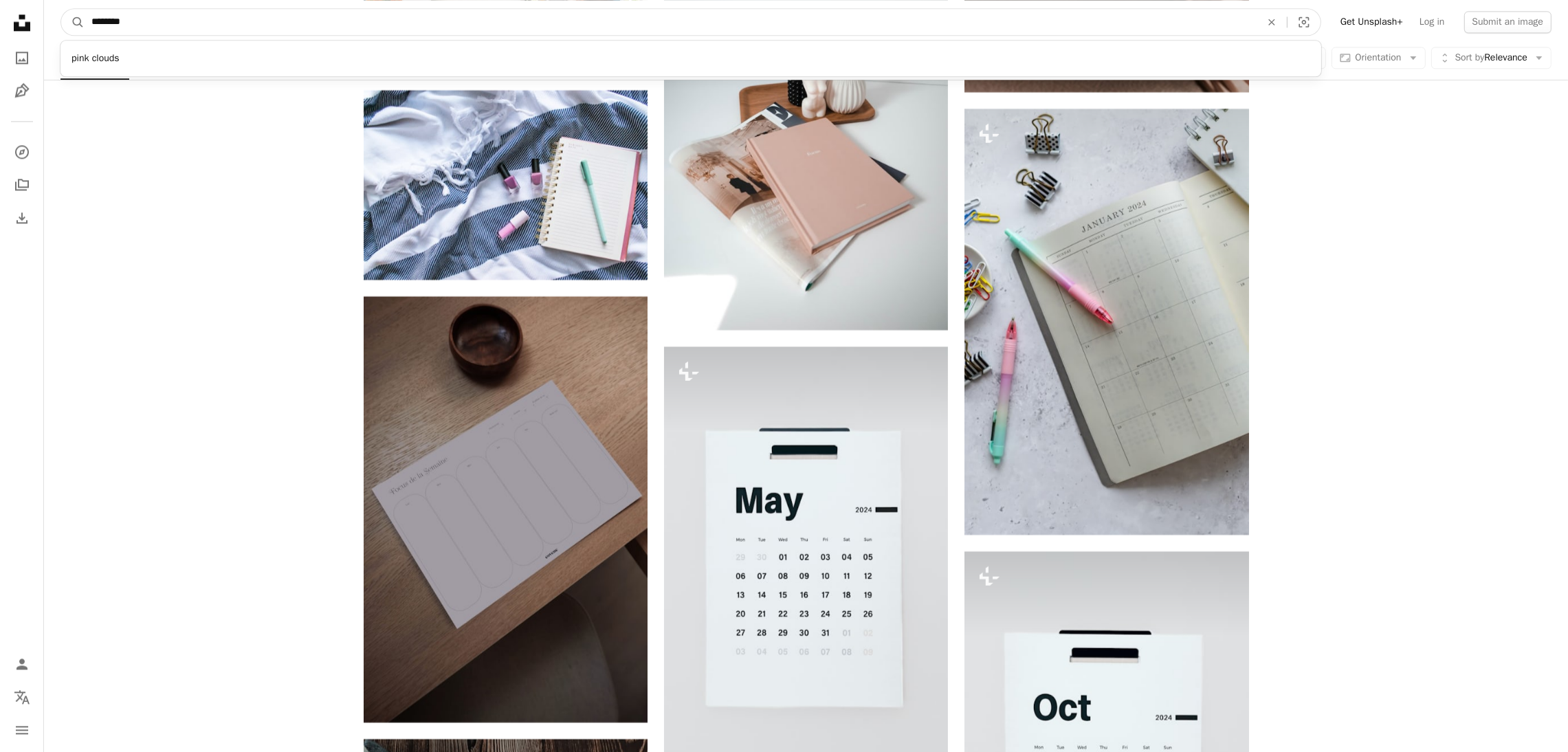 type on "*********" 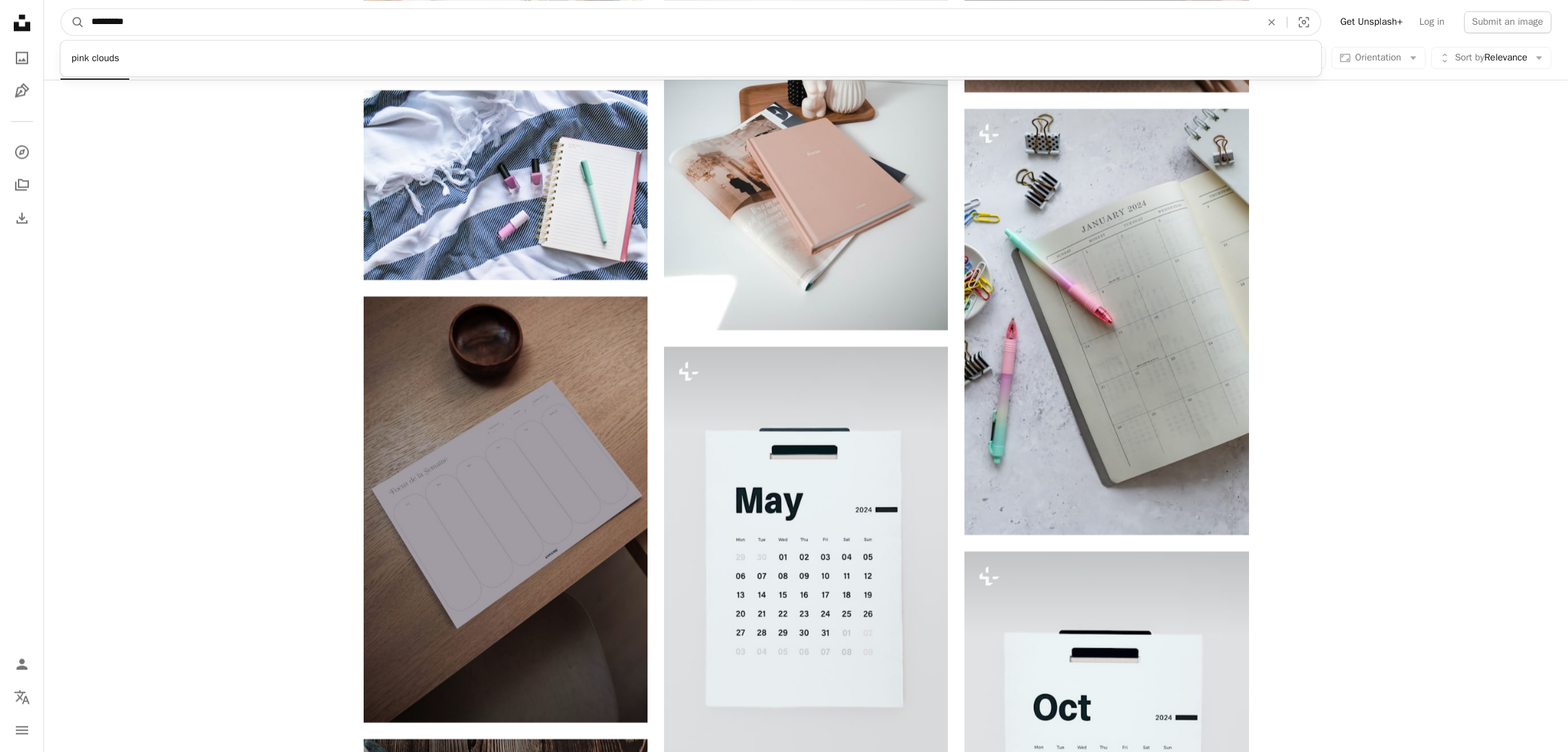 click on "A magnifying glass" at bounding box center [73, 22] 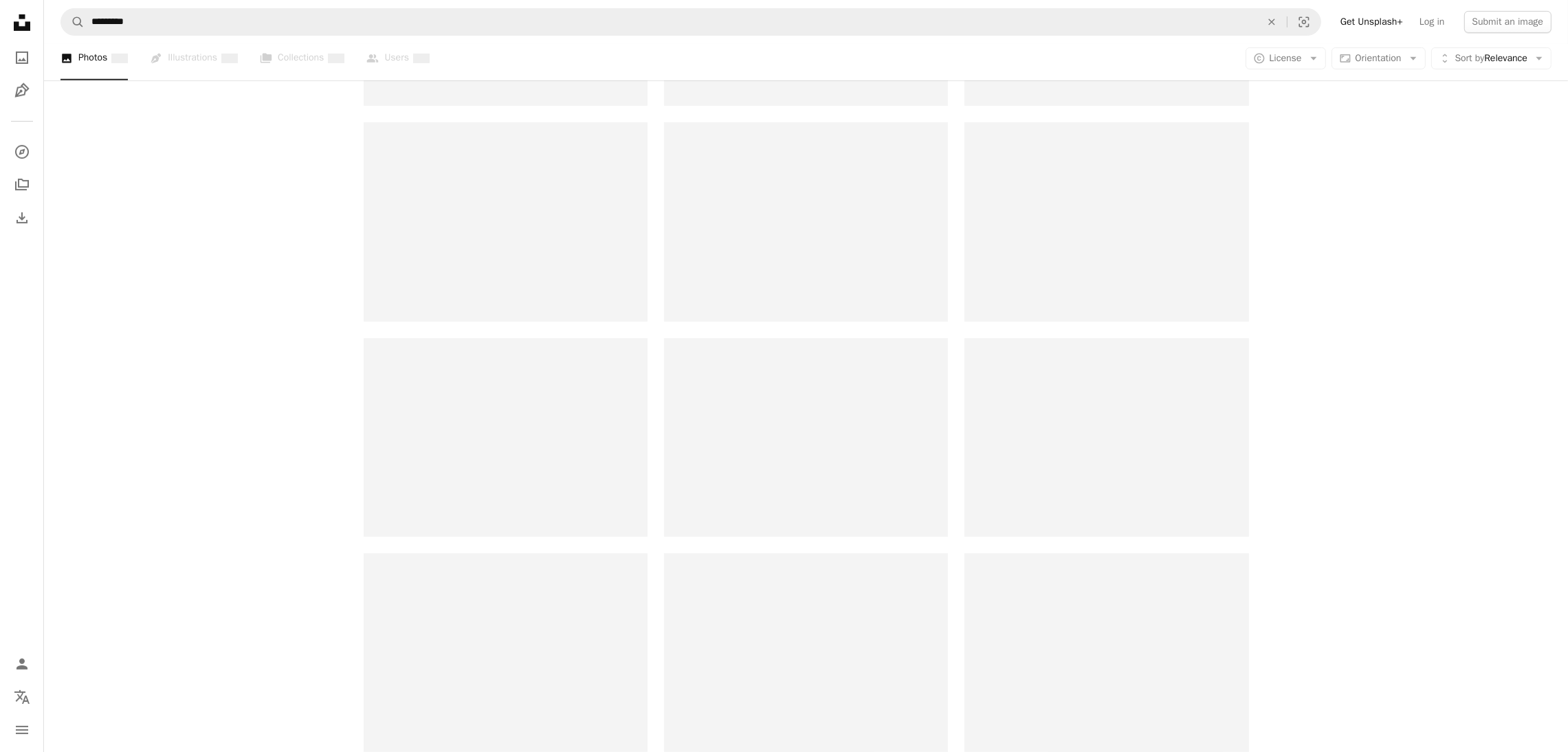 scroll, scrollTop: 0, scrollLeft: 0, axis: both 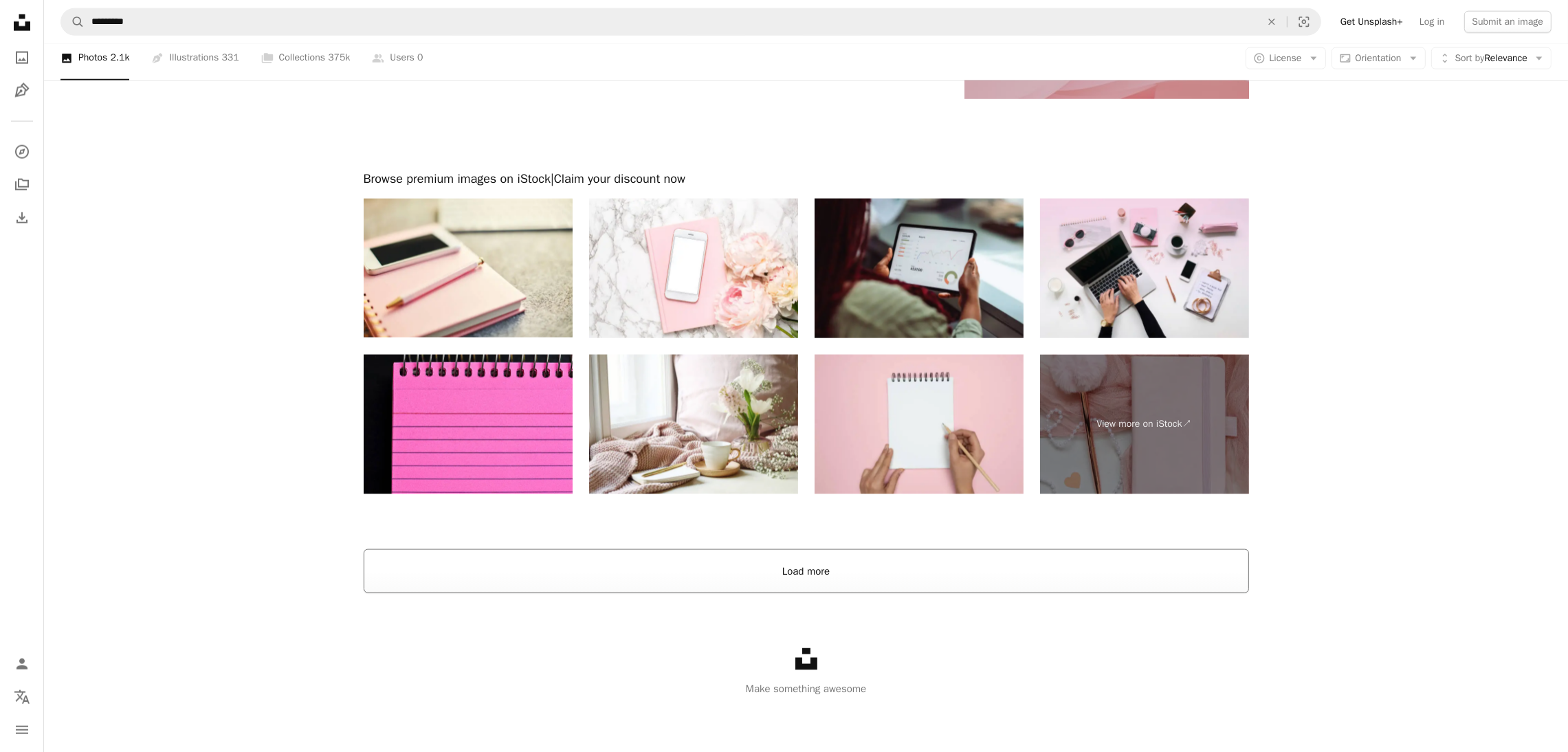 click on "Load more" at bounding box center [806, 571] 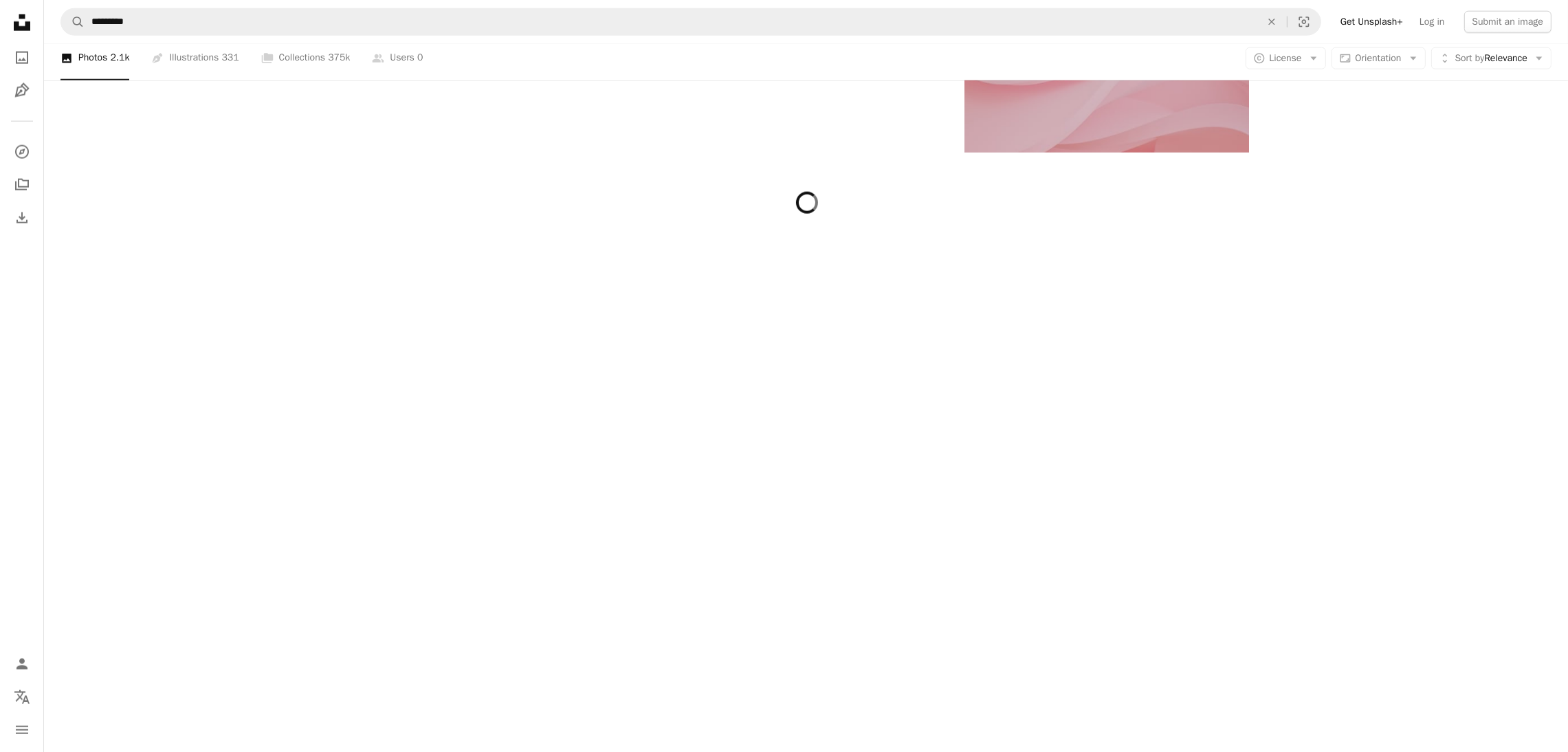 scroll, scrollTop: 2662, scrollLeft: 0, axis: vertical 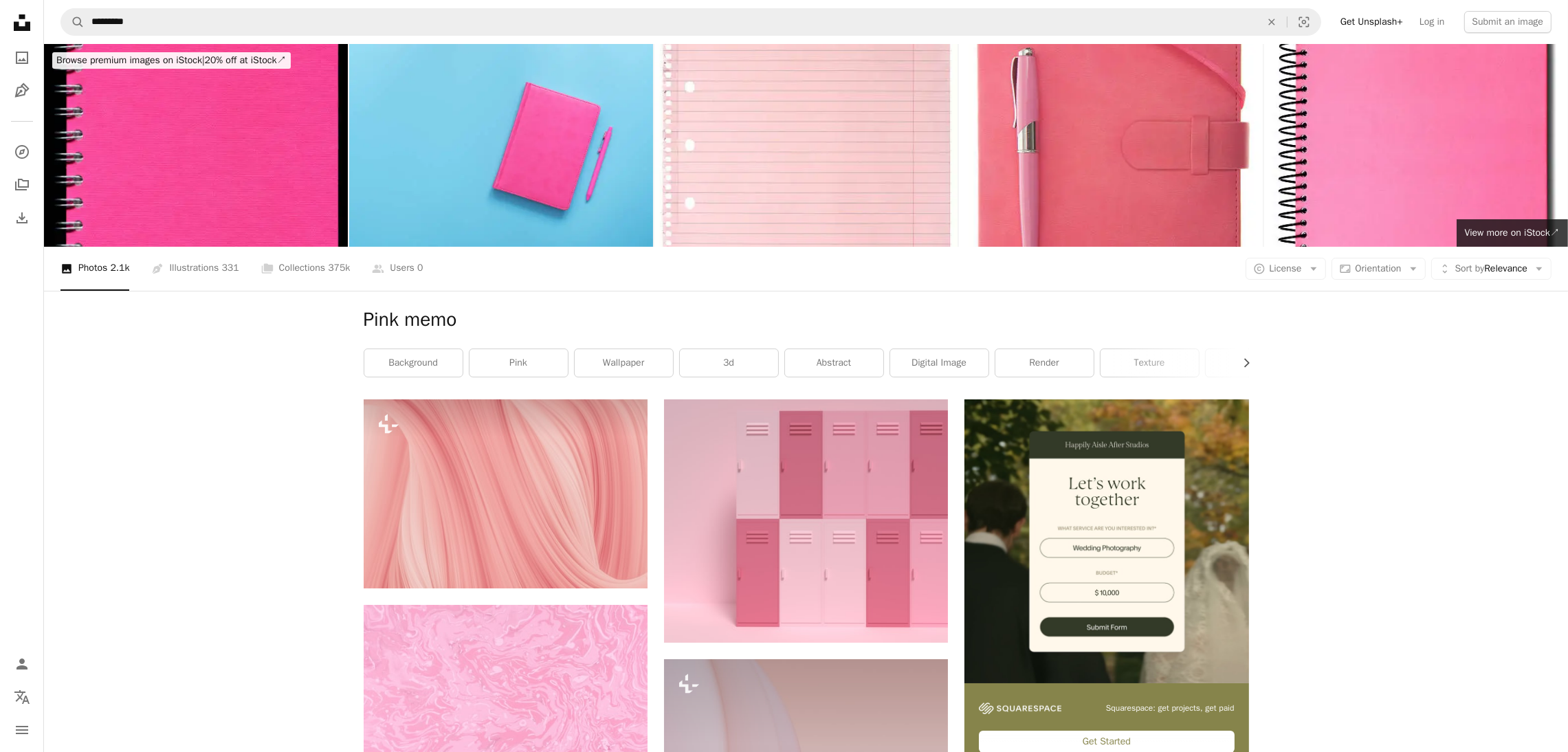 click on "A magnifying glass ********* An X shape Visual search Get Unsplash+ Log in Submit an image" at bounding box center [806, 22] 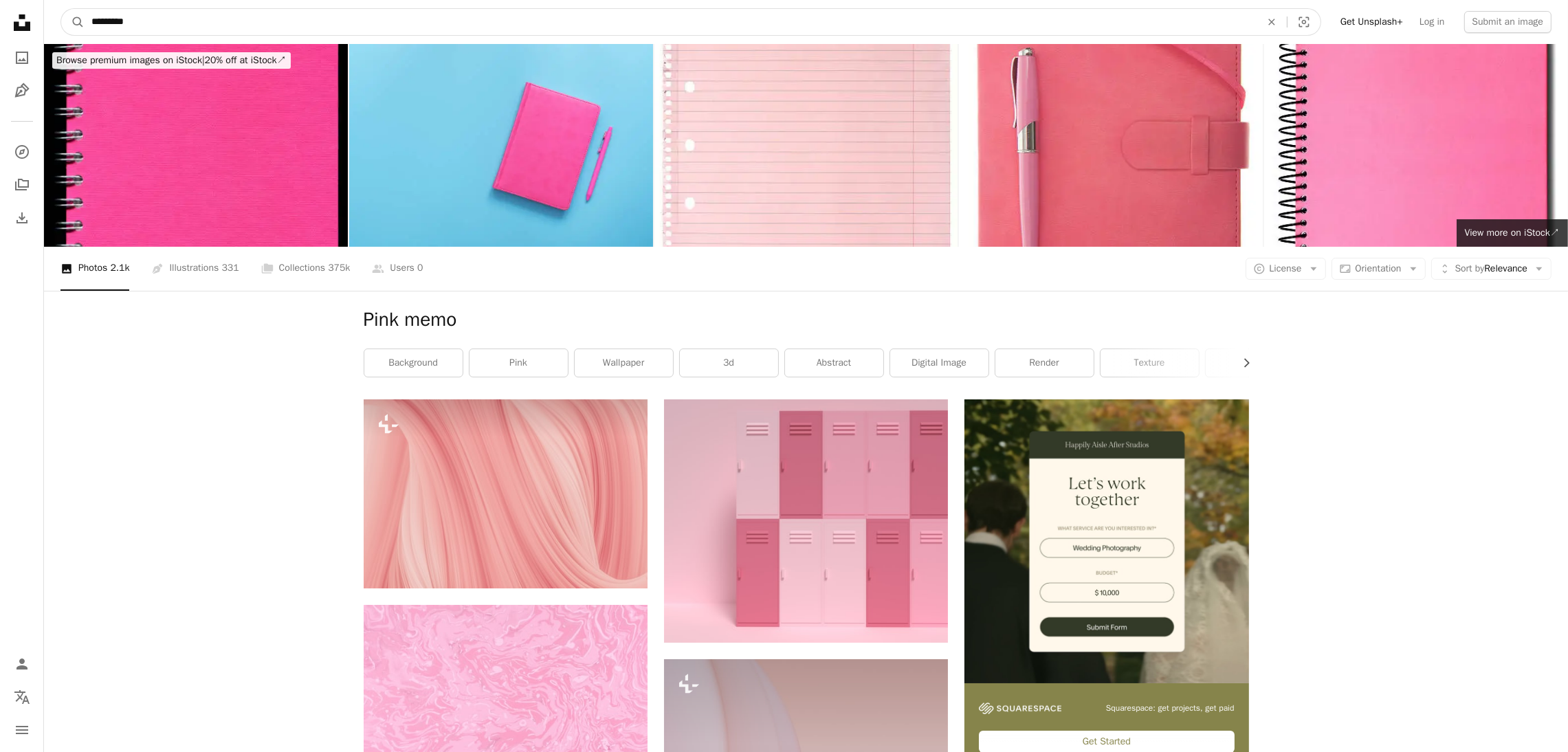 drag, startPoint x: 522, startPoint y: 12, endPoint x: 0, endPoint y: 212, distance: 559.0027 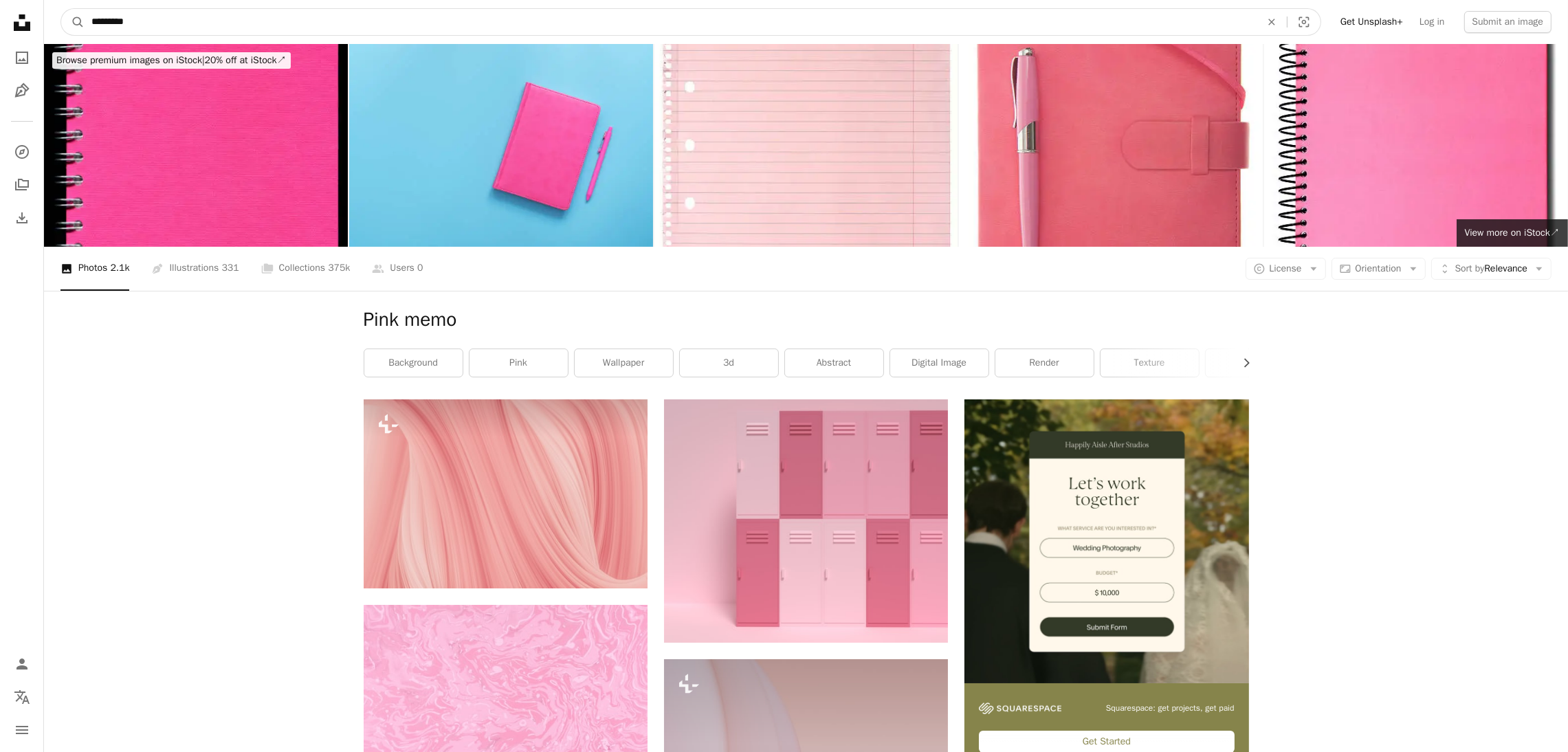 click on "Unsplash logo Unsplash Home A photo Pen Tool A compass A stack of folders Download Person Localization icon navigation menu A magnifying glass ********* An X shape Visual search Get Unsplash+ Log in Submit an image Browse premium images on iStock | 20% off at iStock ↗ Browse premium images on iStock 20% off at iStock ↗ View more ↗ View more on iStock ↗ A photo Photos 2.1k Pen Tool Illustrations 331 A stack of folders Collections 375k A group of people Users 0 A copyright icon © License Arrow down Aspect ratio Orientation Arrow down Unfold Sort by Relevance Arrow down Filters Filters Pink memo Chevron right background pink wallpaper 3d abstract digital image render texture aesthetic art graphic pattern Plus sign for Unsplash+ A heart A plus sign Pawel Czerwinski For Unsplash+ A lock Download A heart A plus sign Pawel Czerwinski Arrow pointing down A heart A plus sign anunay rai Arrow pointing down A heart A plus sign Pawel Czerwinski Arrow pointing down A heart A plus sign For" at bounding box center [784, 5499] 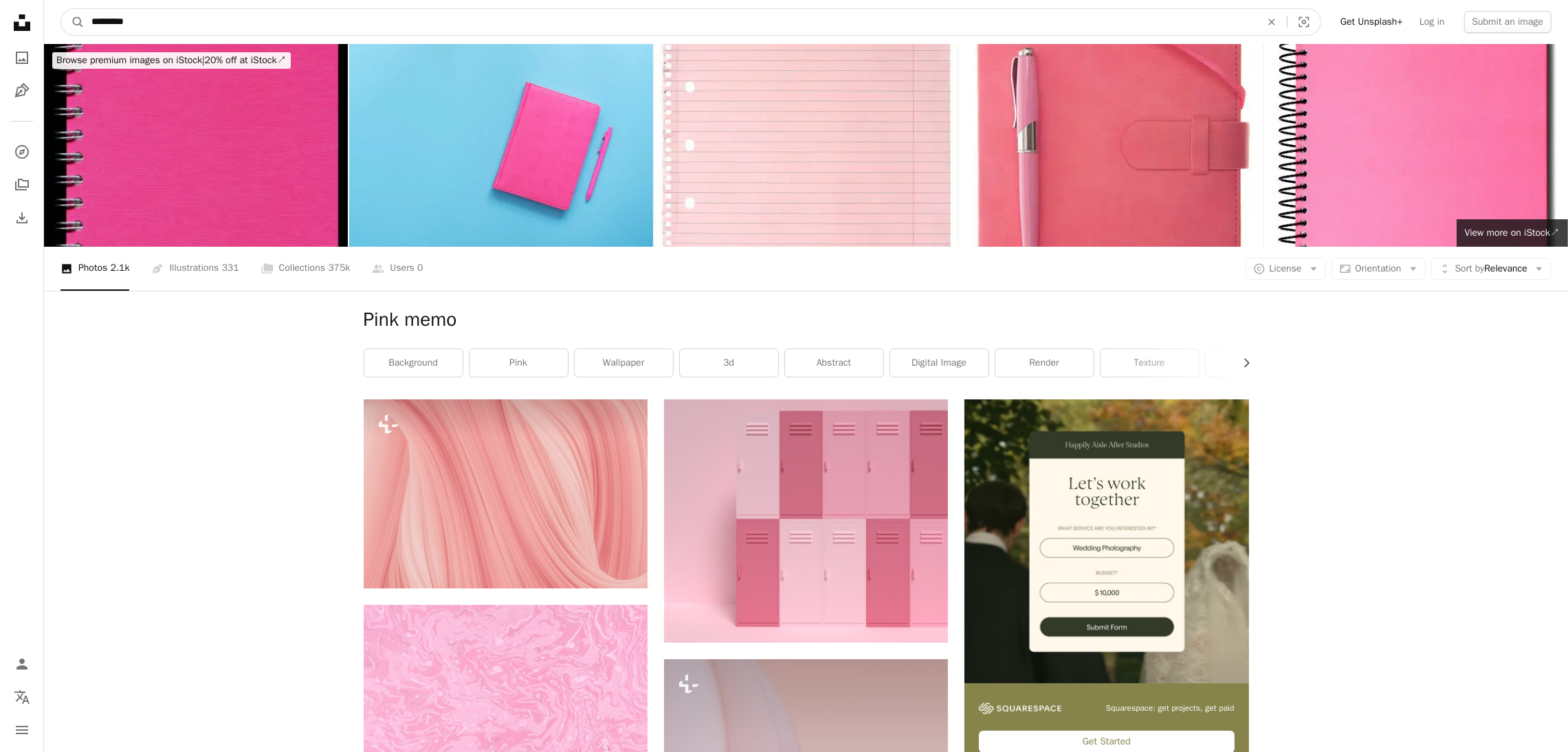 paste on "**********" 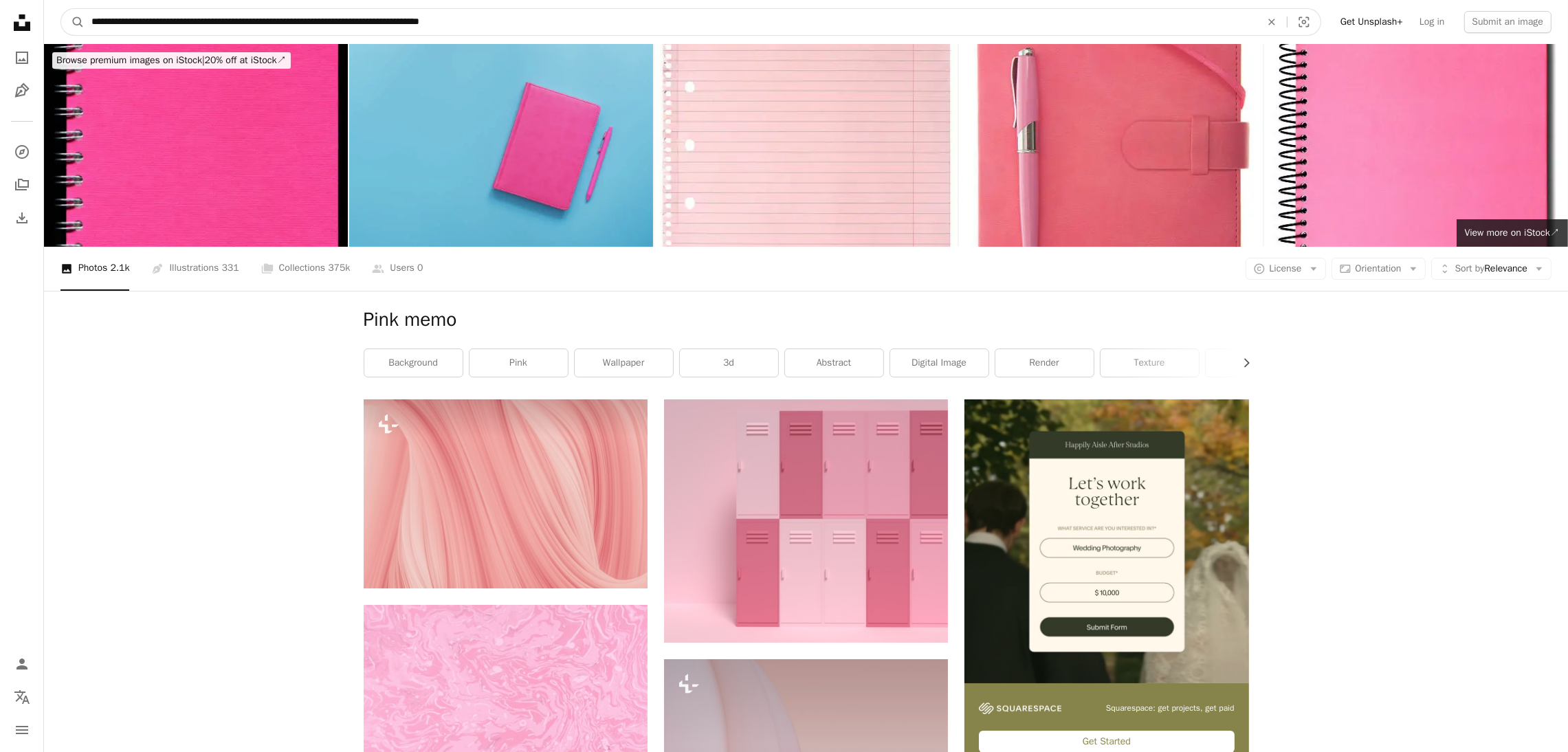 click on "A magnifying glass" at bounding box center [73, 22] 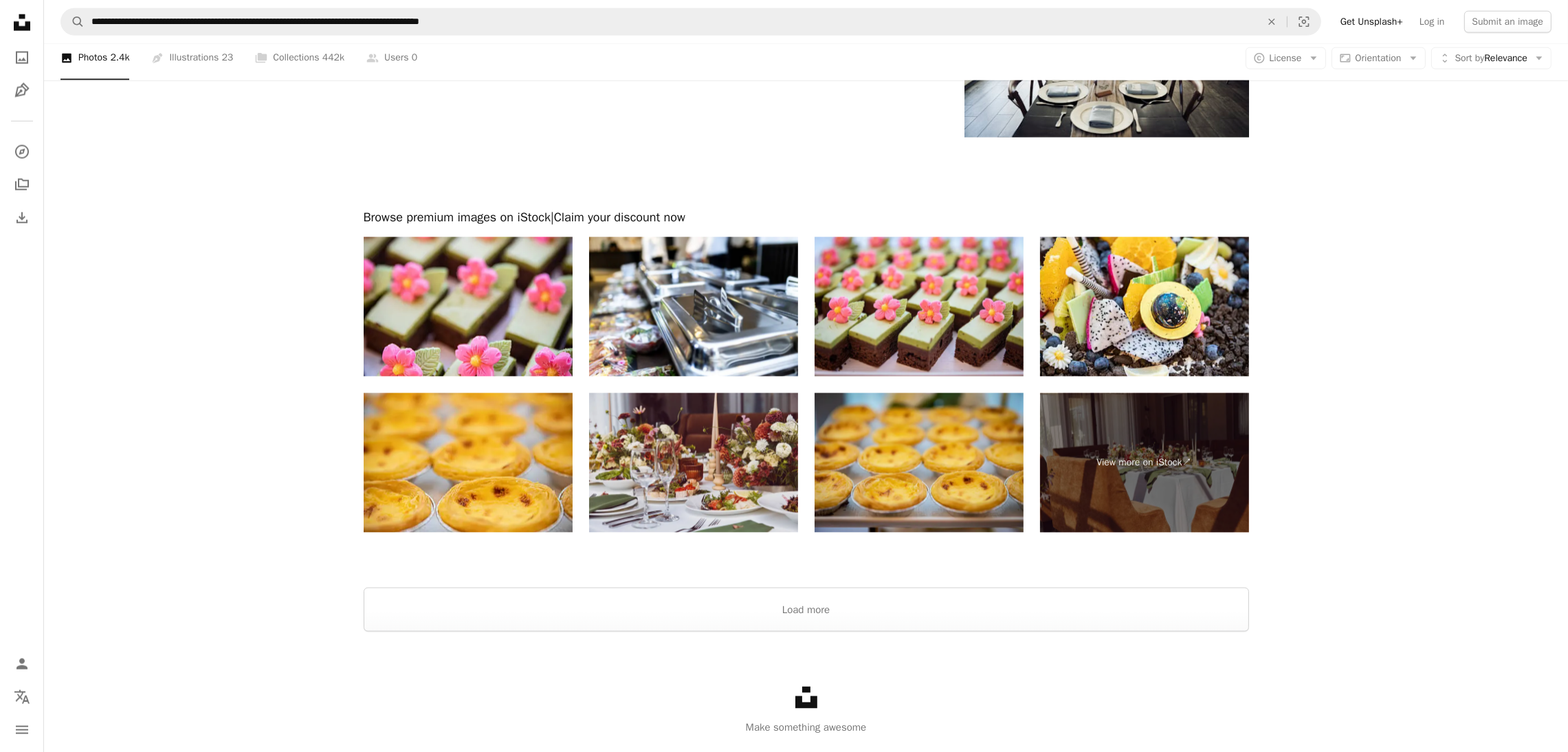 scroll, scrollTop: 3079, scrollLeft: 0, axis: vertical 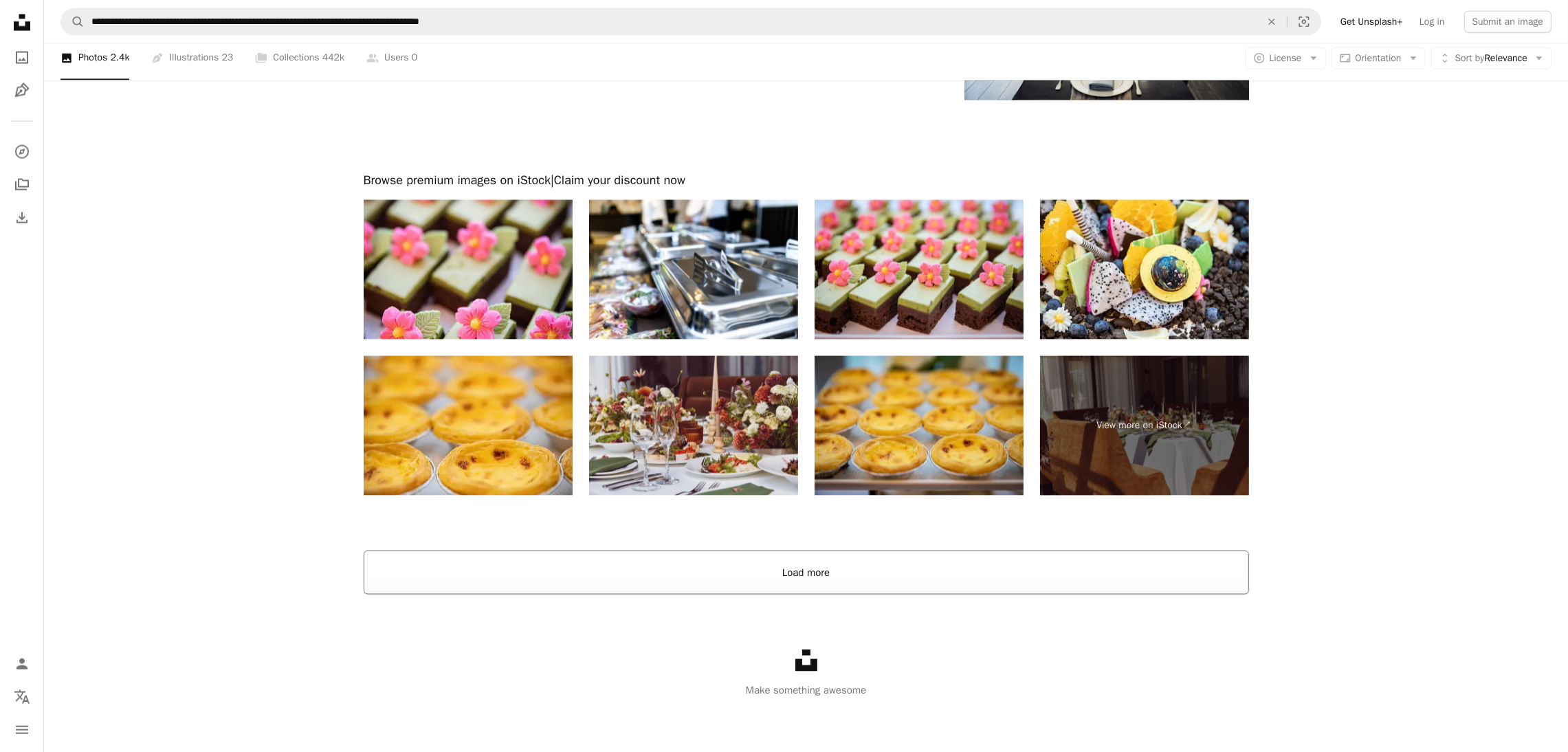 click on "Load more" at bounding box center (806, 573) 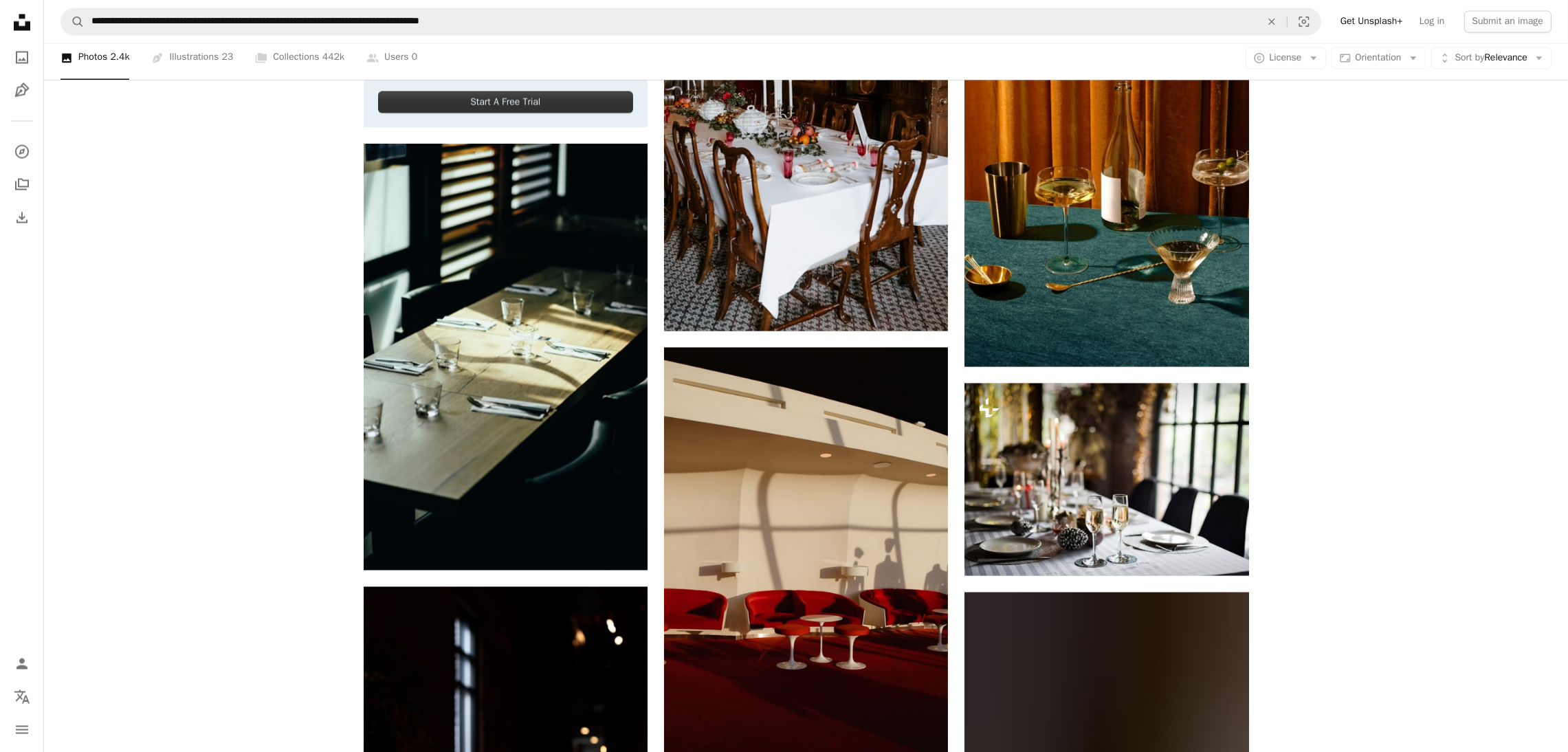 scroll, scrollTop: 3491, scrollLeft: 0, axis: vertical 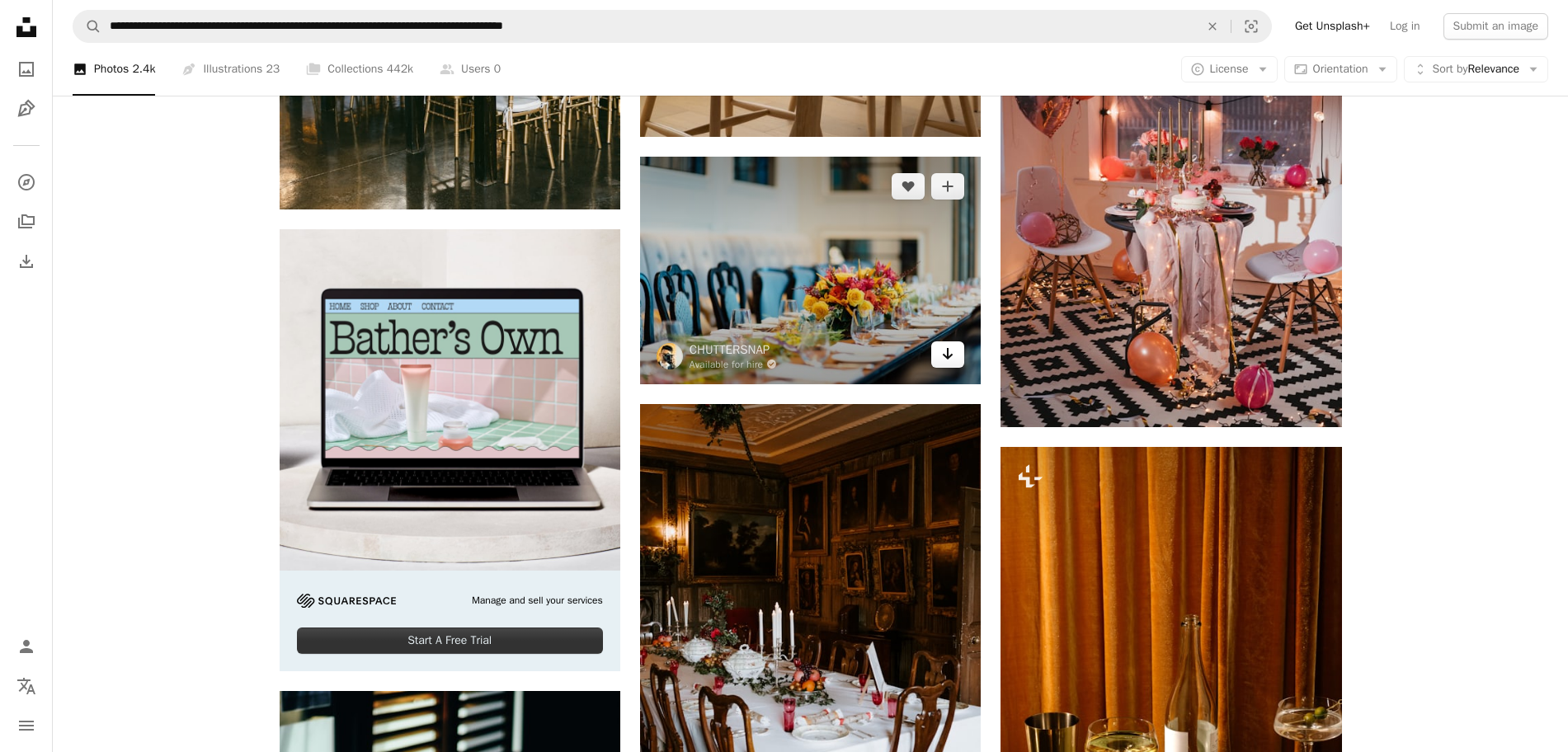 click on "Arrow pointing down" 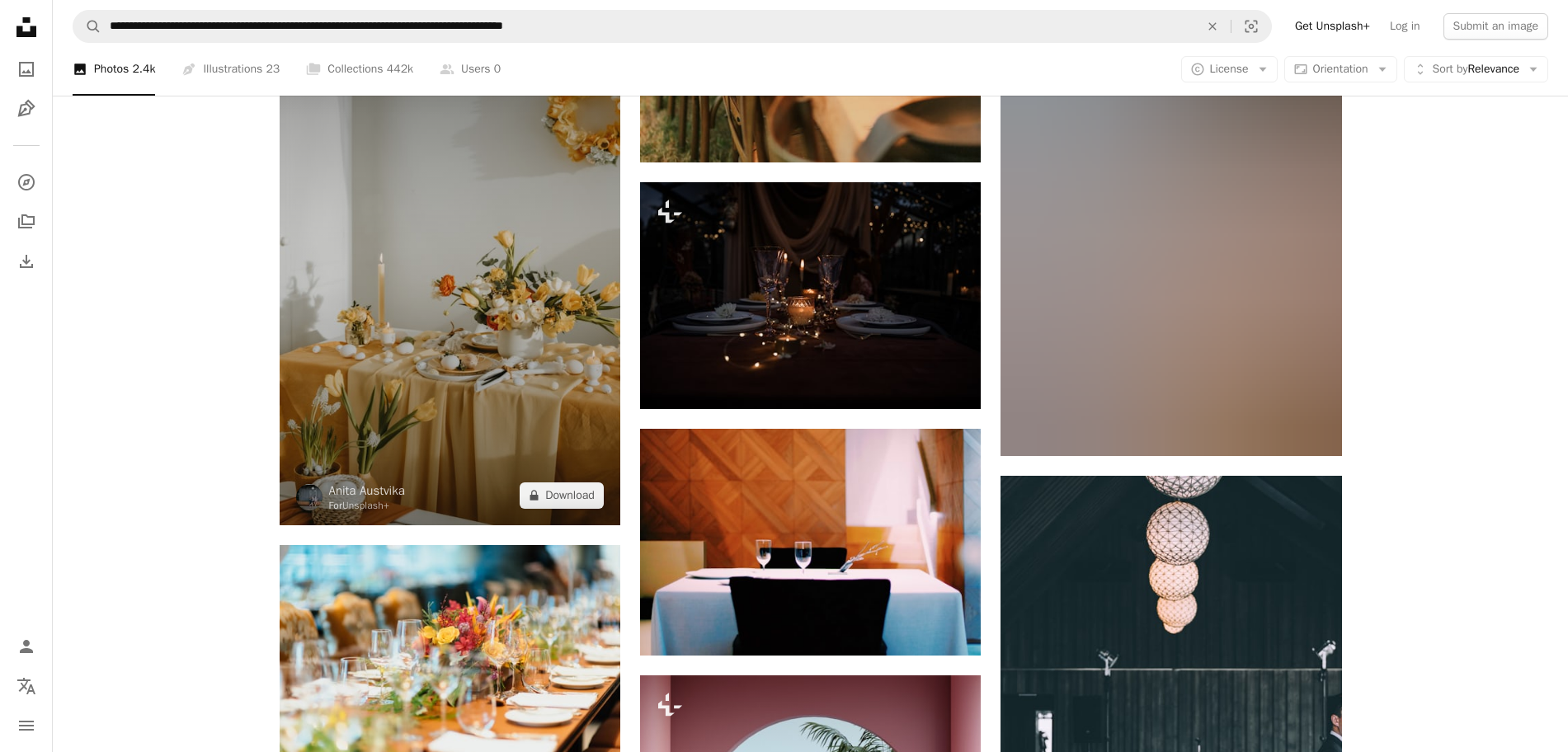 scroll, scrollTop: 6596, scrollLeft: 0, axis: vertical 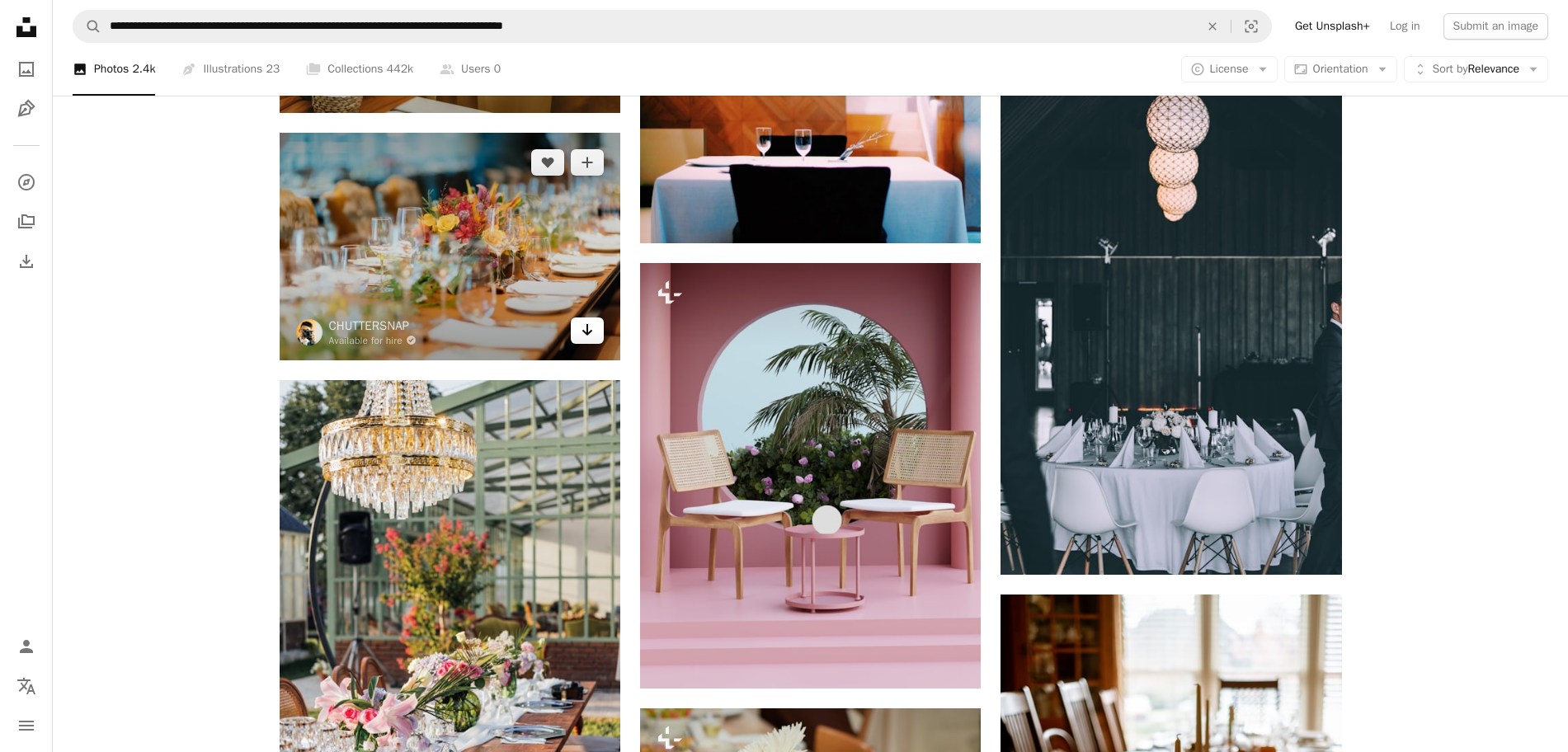 click on "Arrow pointing down" 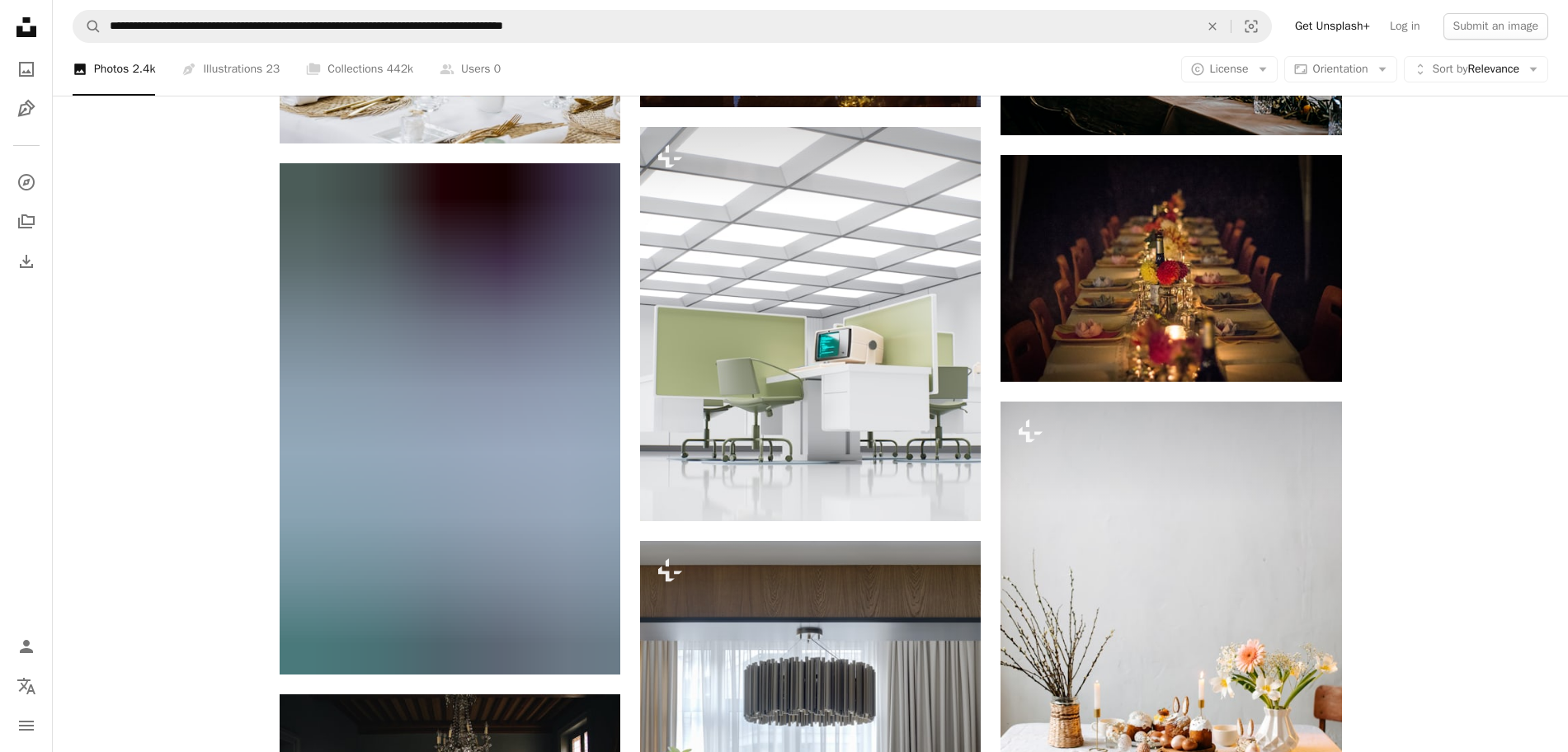 scroll, scrollTop: 11544, scrollLeft: 0, axis: vertical 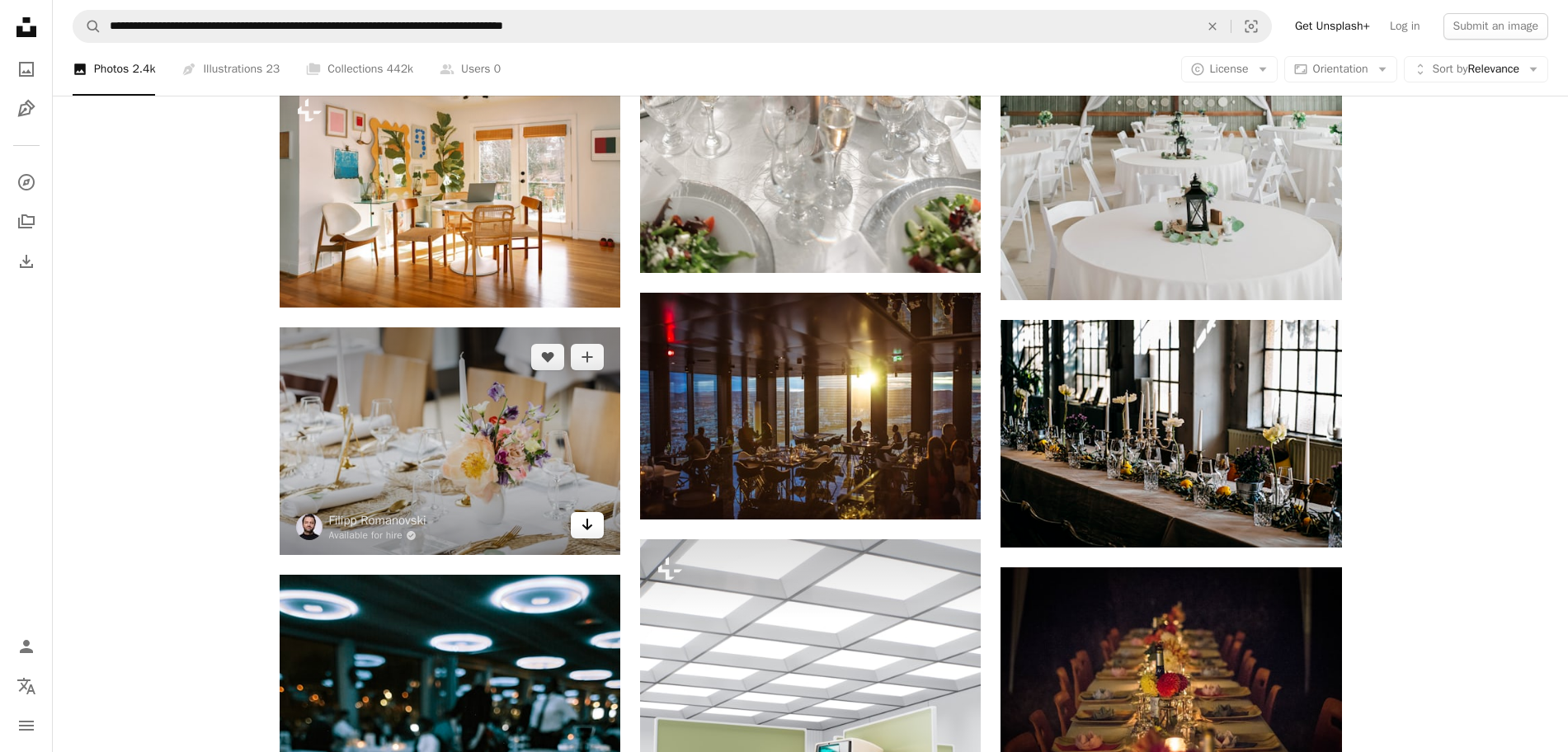 click on "Arrow pointing down" 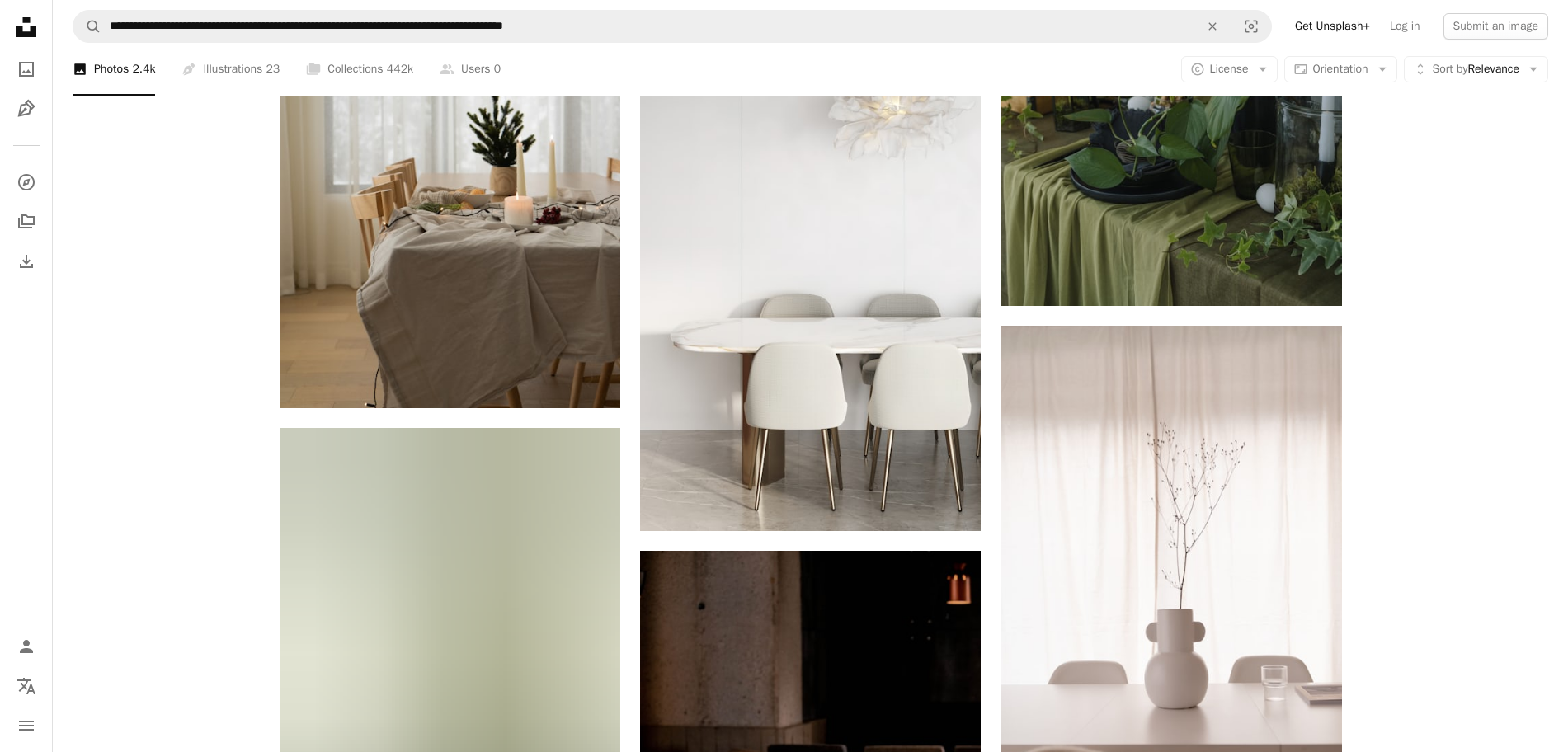 scroll, scrollTop: 20202, scrollLeft: 0, axis: vertical 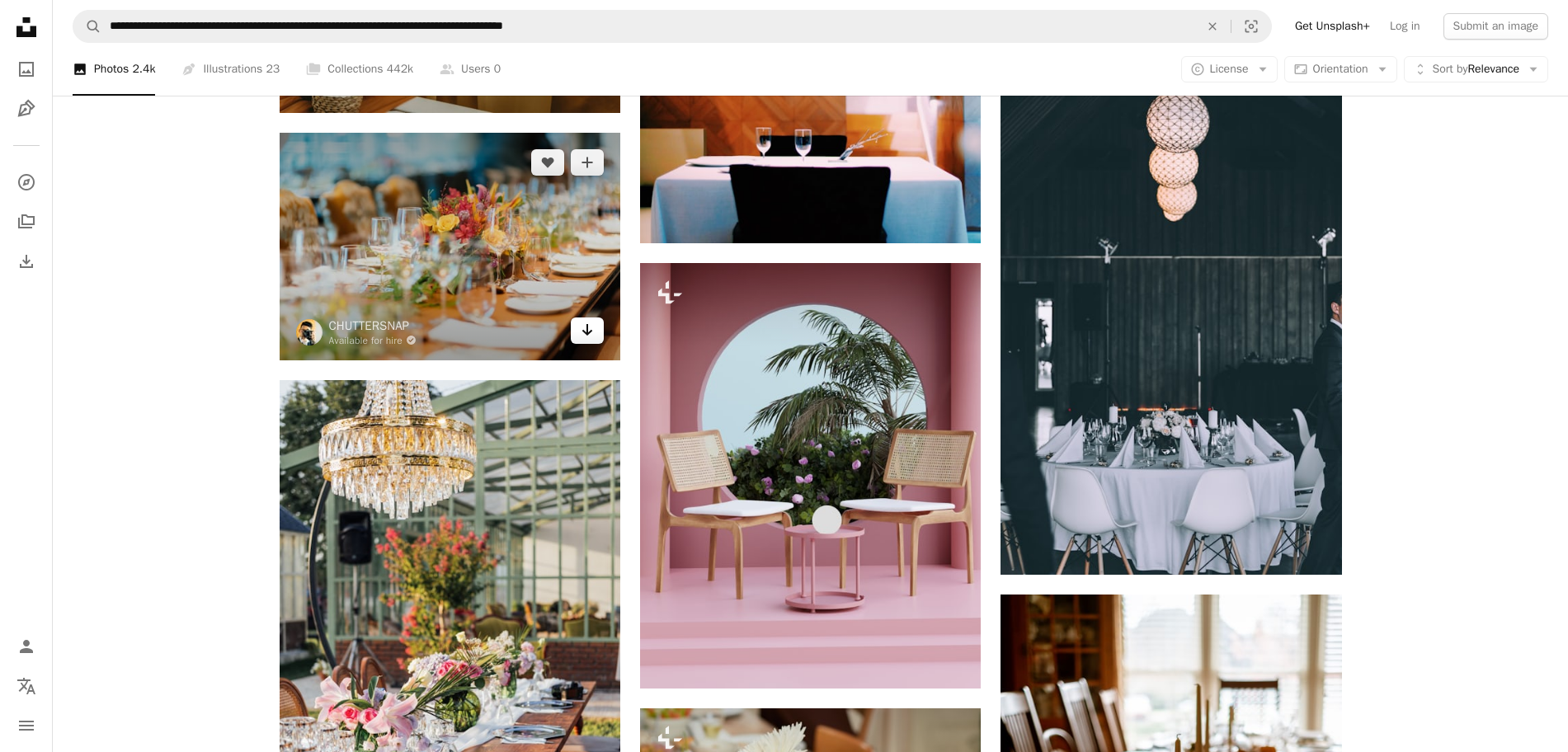 click on "Arrow pointing down" at bounding box center [587, 331] 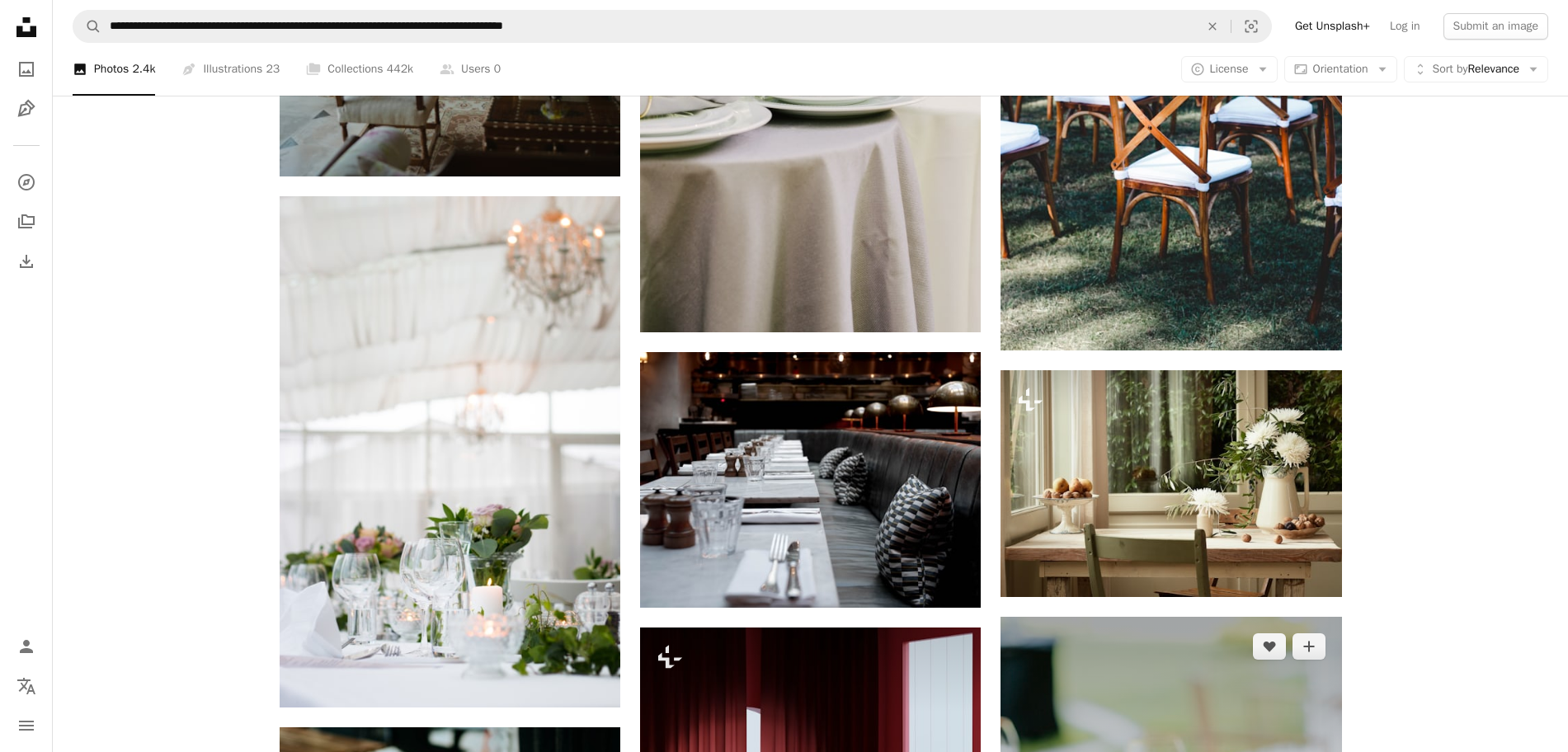 scroll, scrollTop: 20614, scrollLeft: 0, axis: vertical 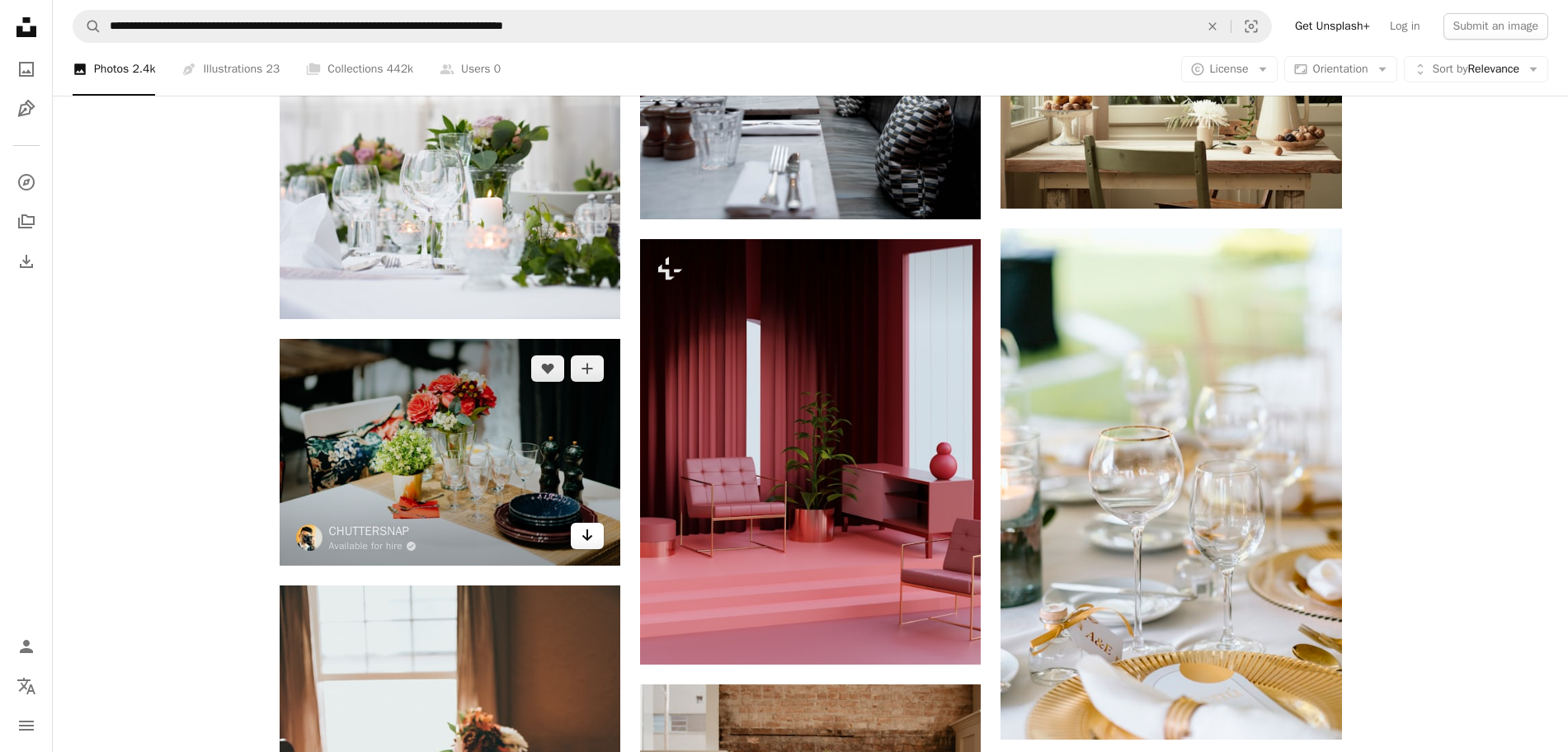 click on "Arrow pointing down" 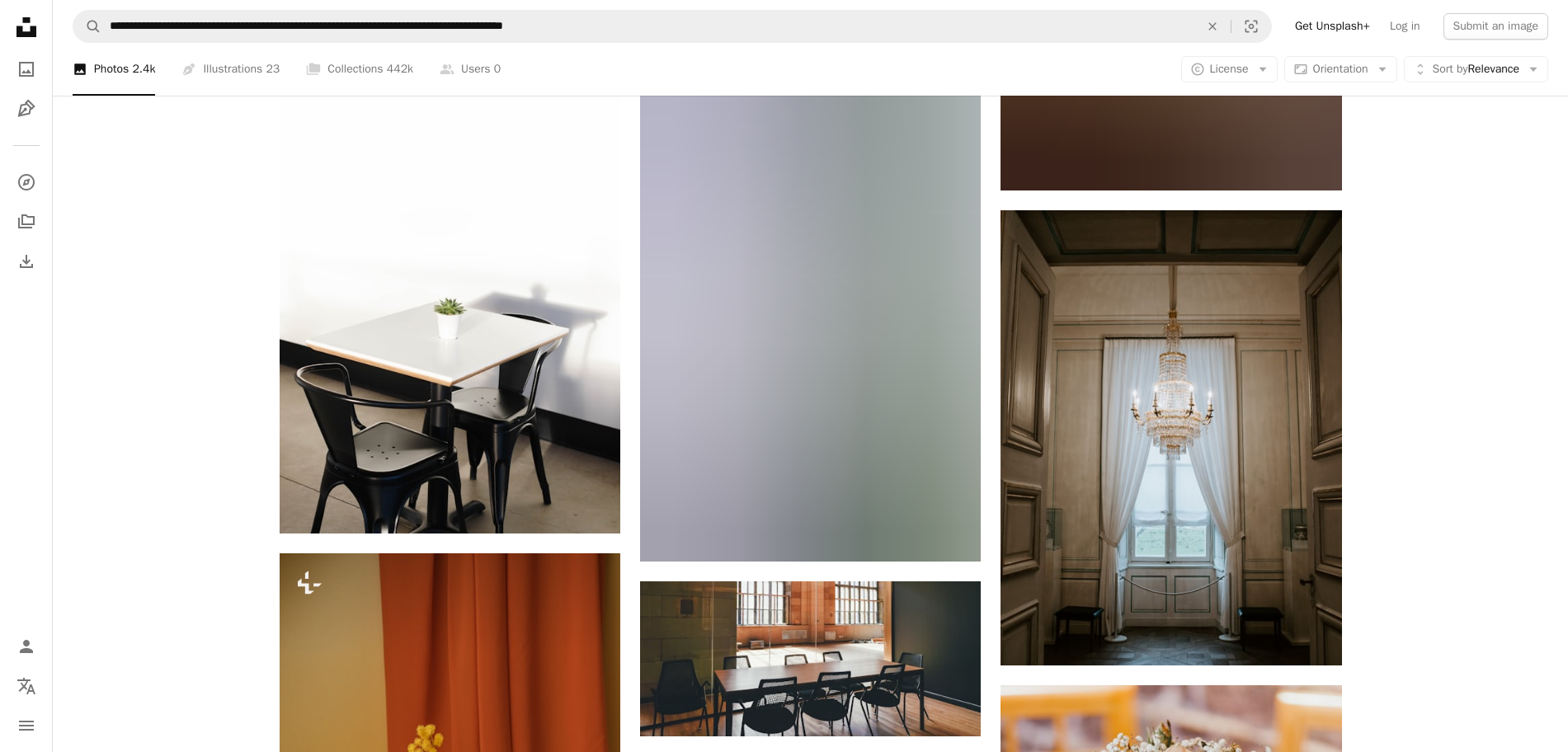 scroll, scrollTop: 45989, scrollLeft: 0, axis: vertical 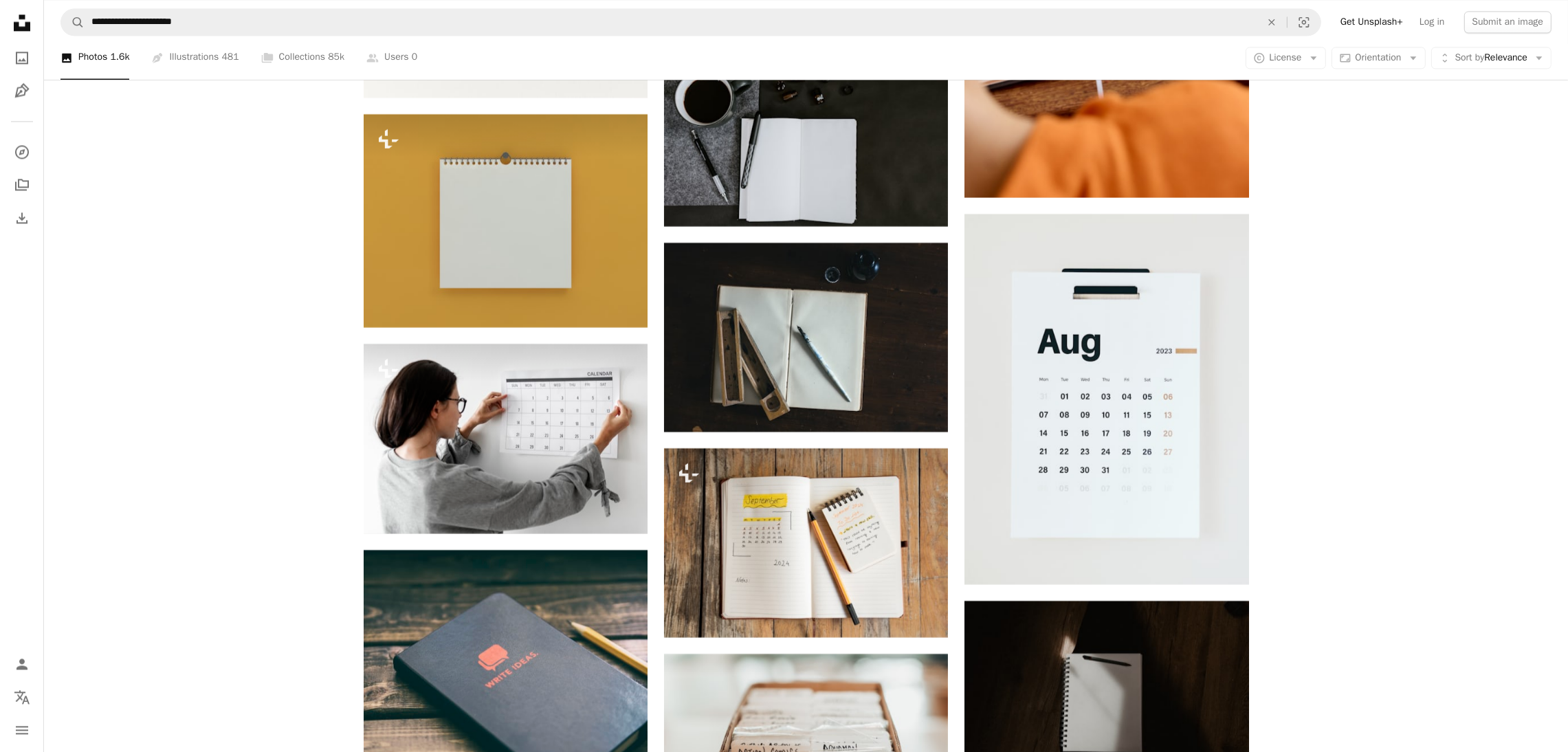 type 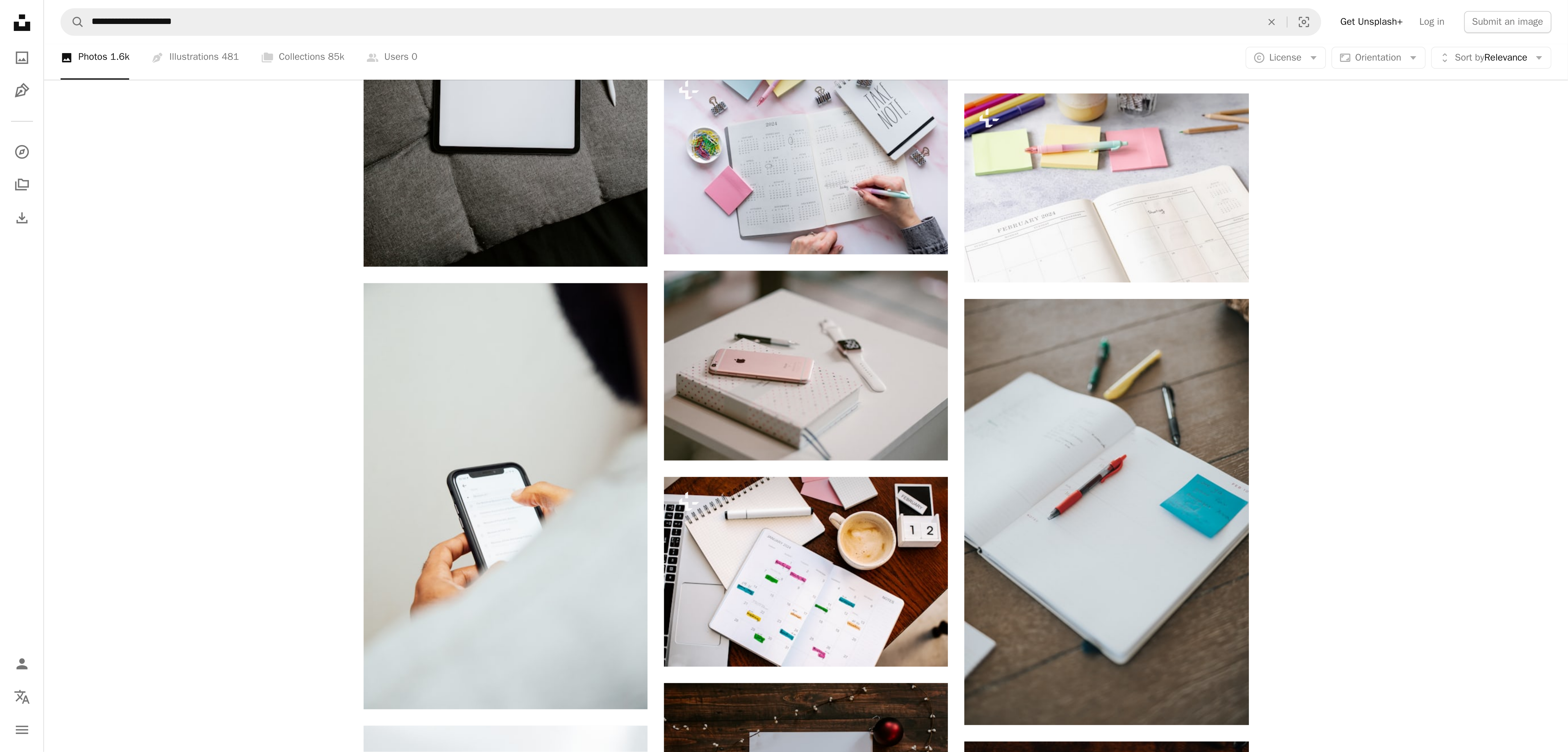 scroll, scrollTop: 5806, scrollLeft: 0, axis: vertical 